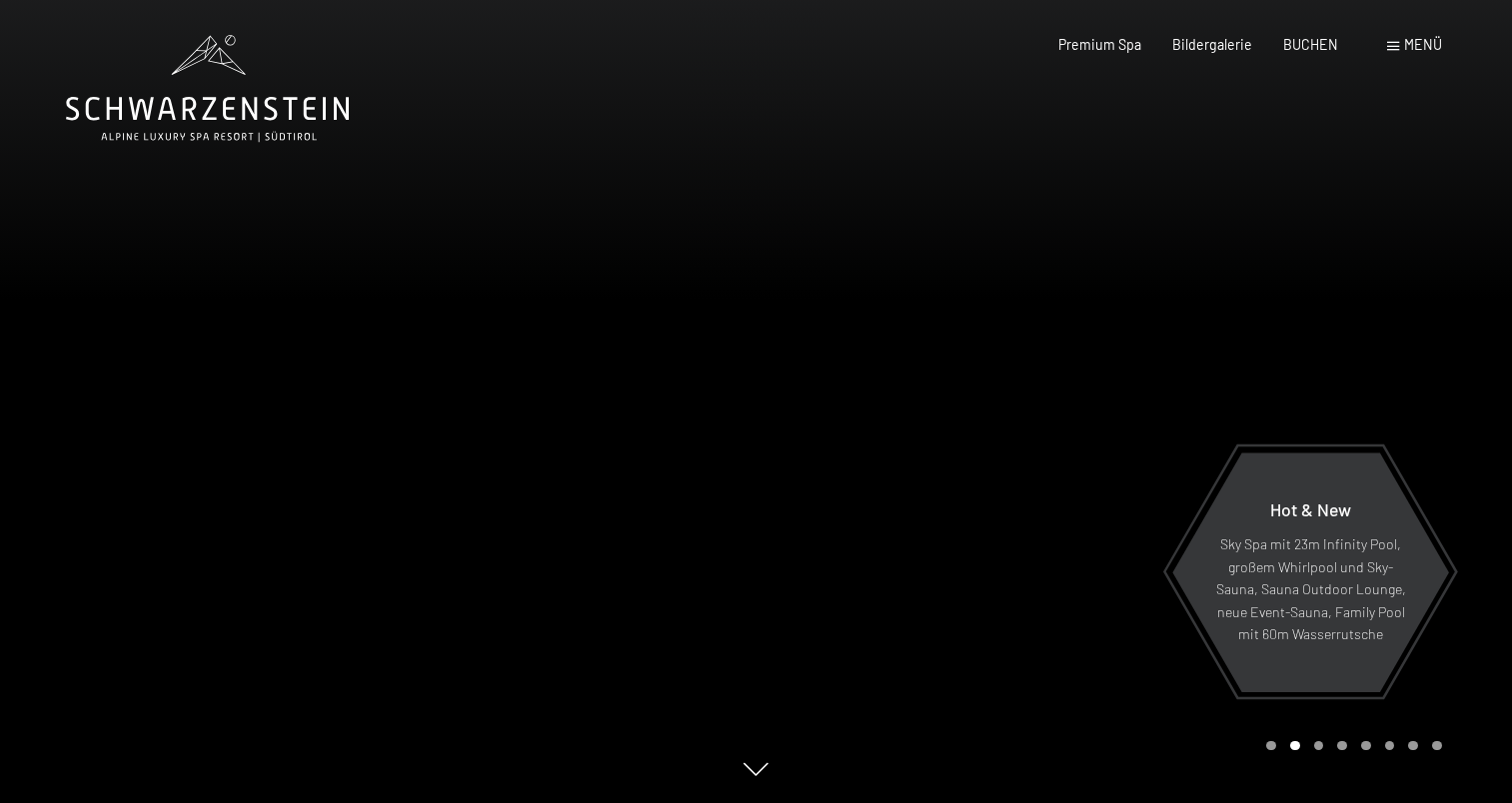 scroll, scrollTop: 0, scrollLeft: 0, axis: both 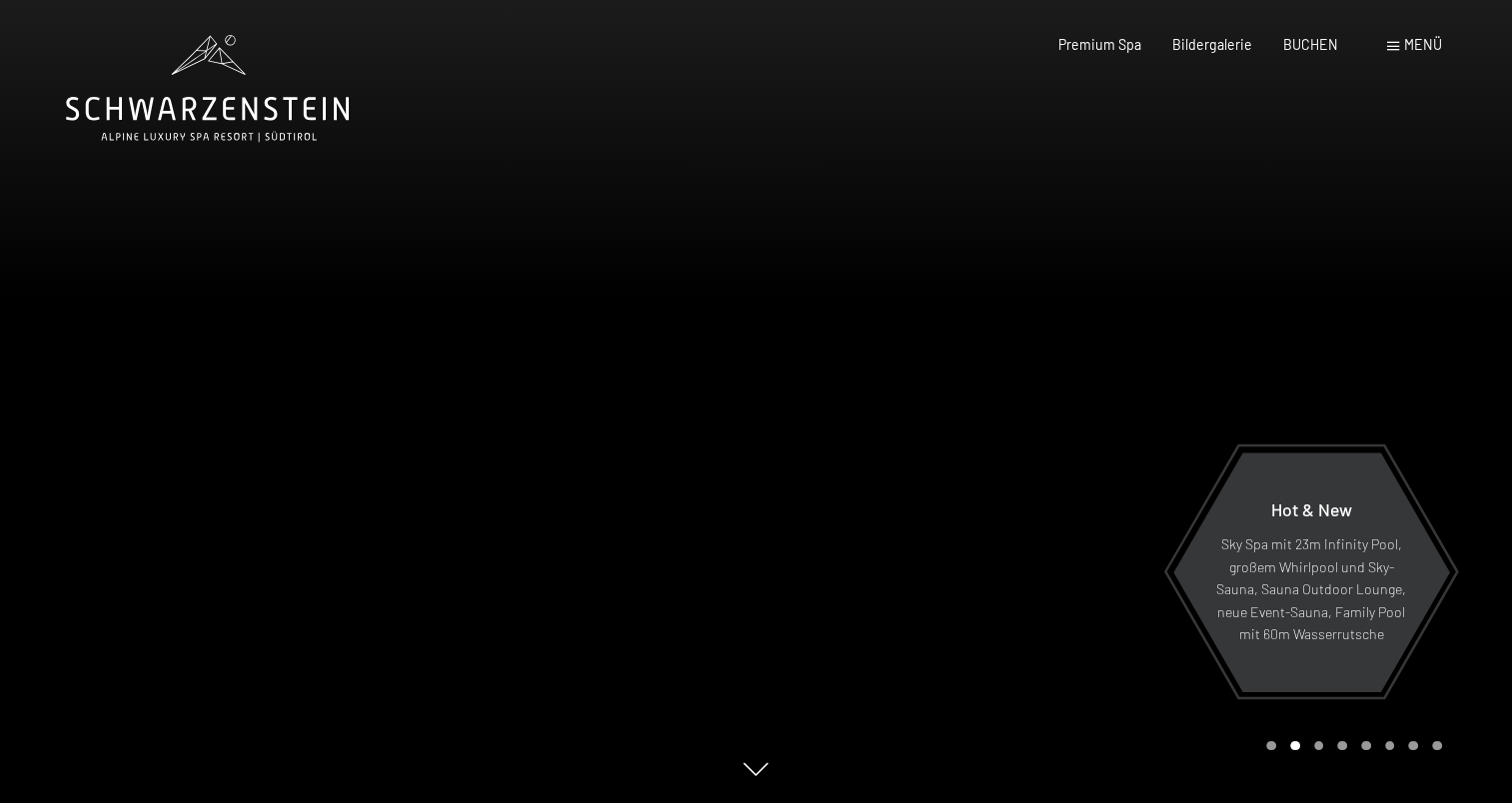 click on "Premium Spa           Bildergalerie           BUCHEN" at bounding box center (1182, 45) 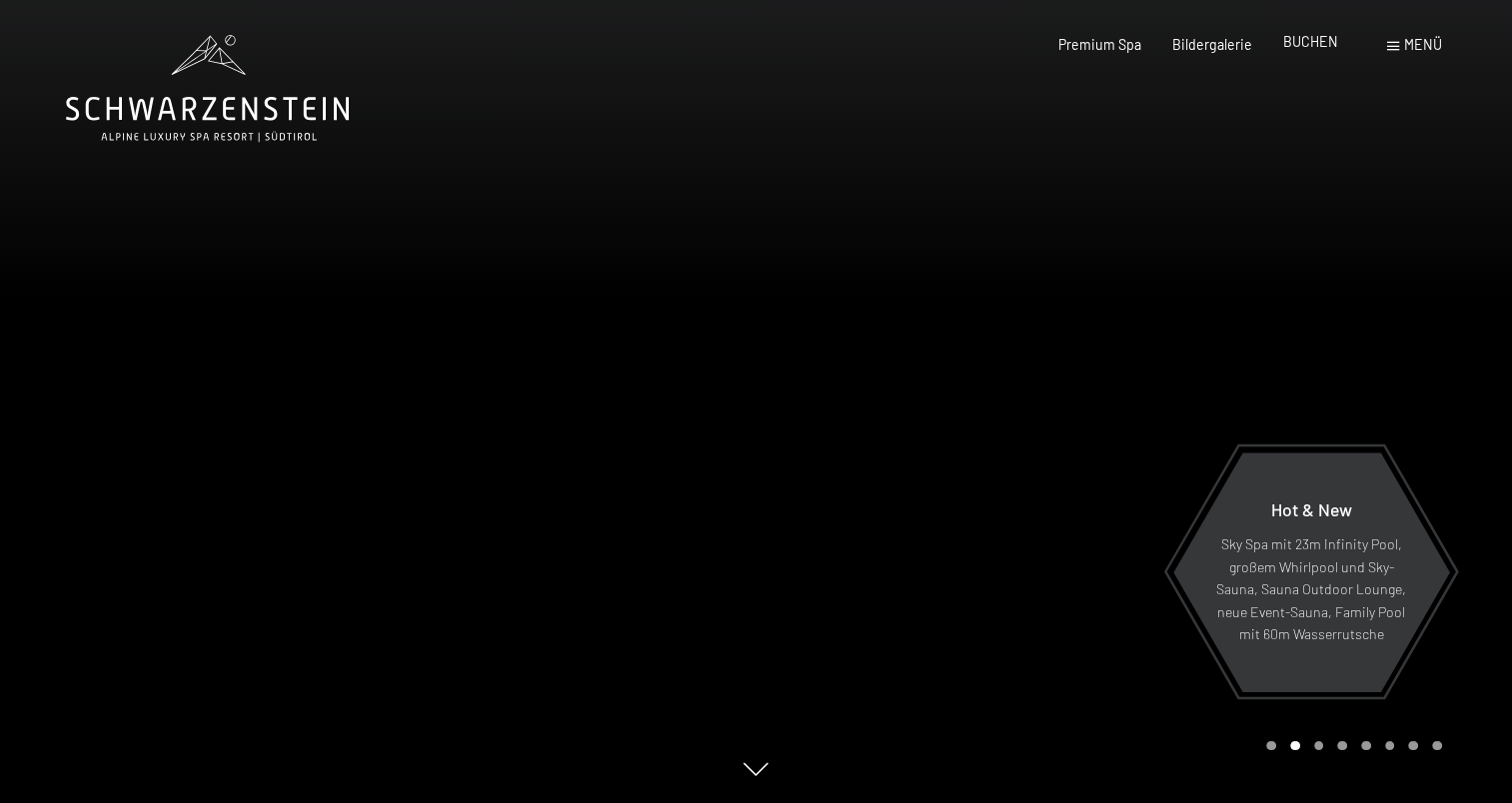 click on "BUCHEN" at bounding box center (1310, 41) 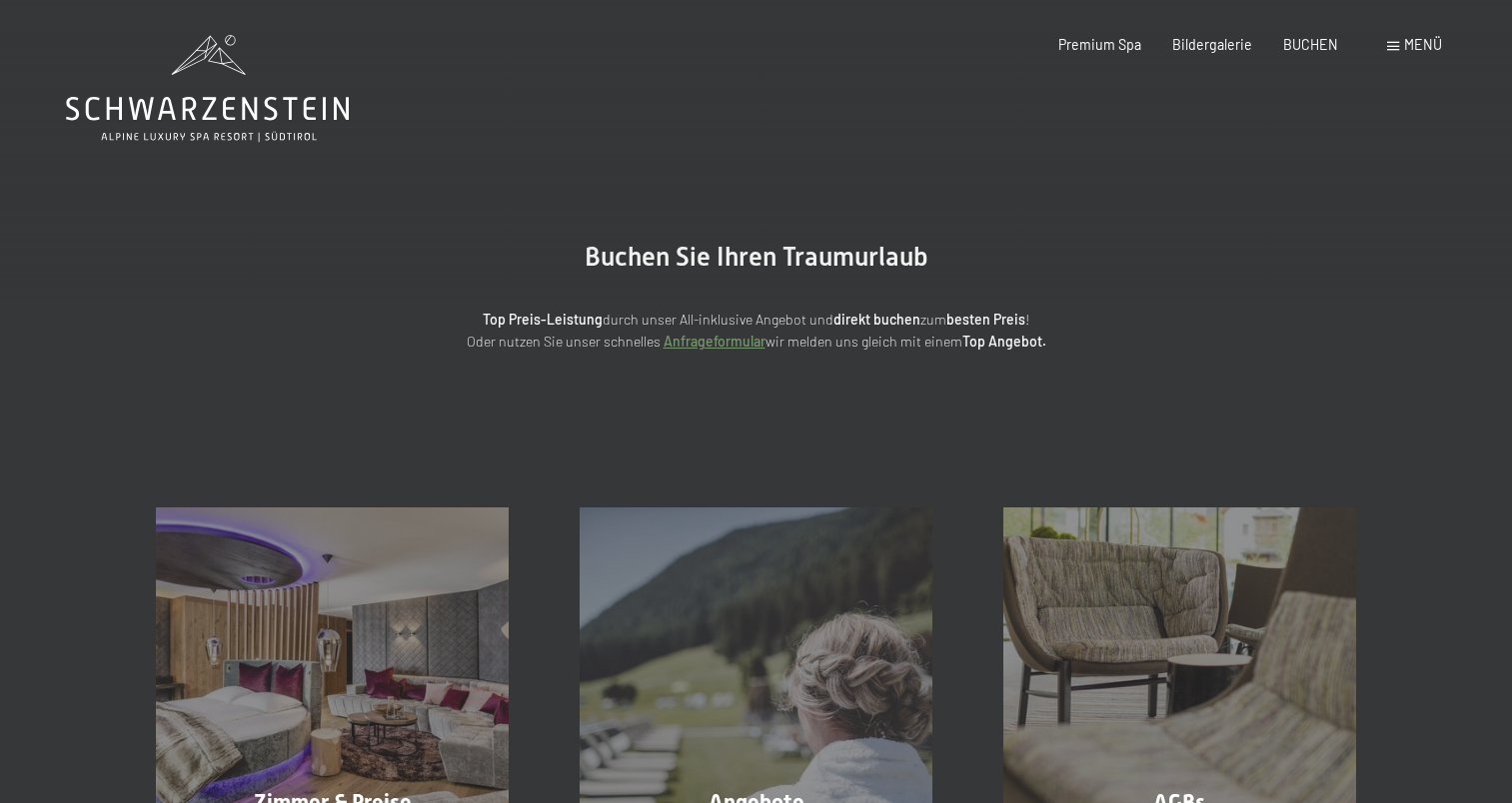 scroll, scrollTop: 0, scrollLeft: 0, axis: both 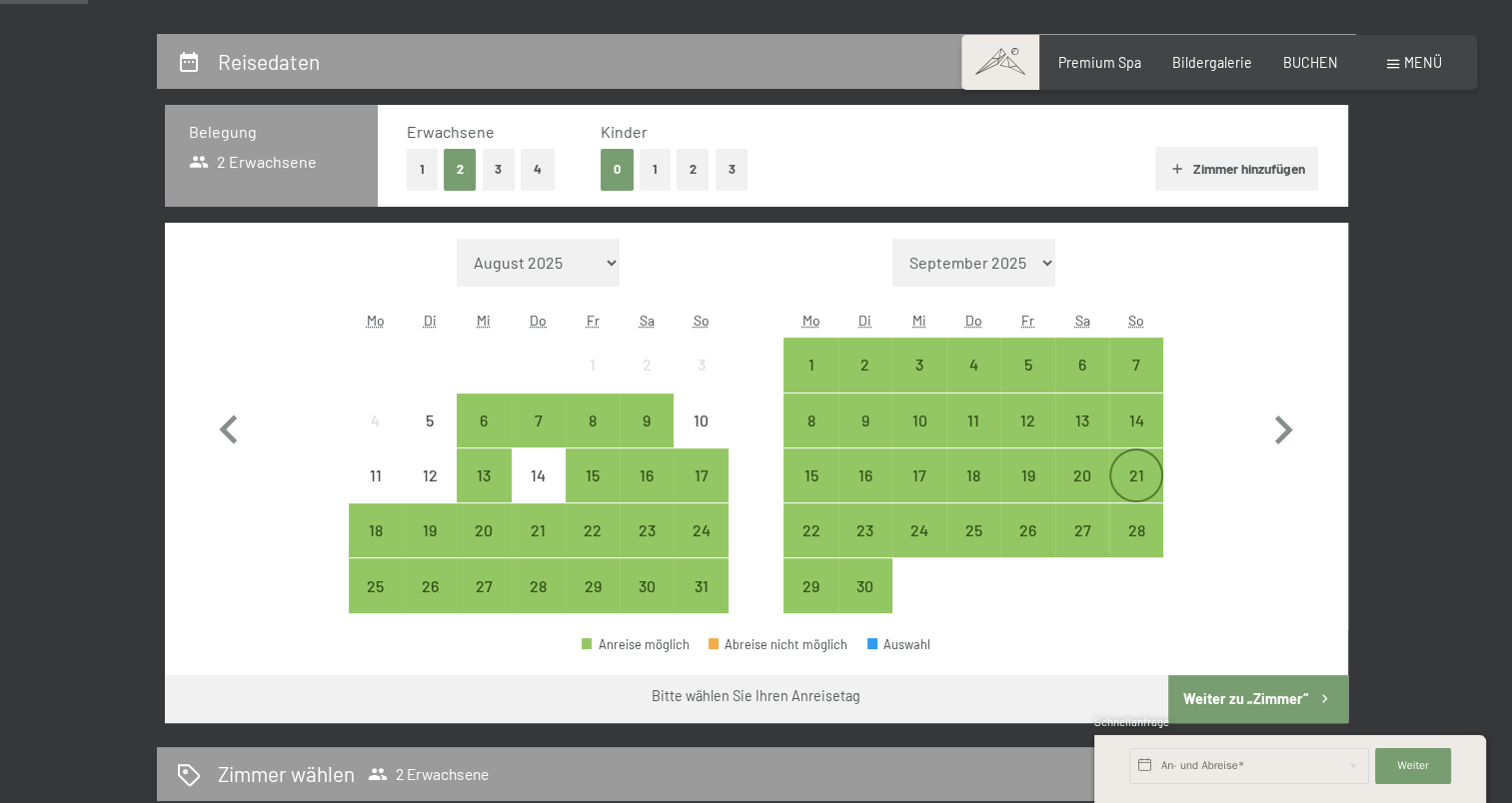 click on "21" at bounding box center [1136, 492] 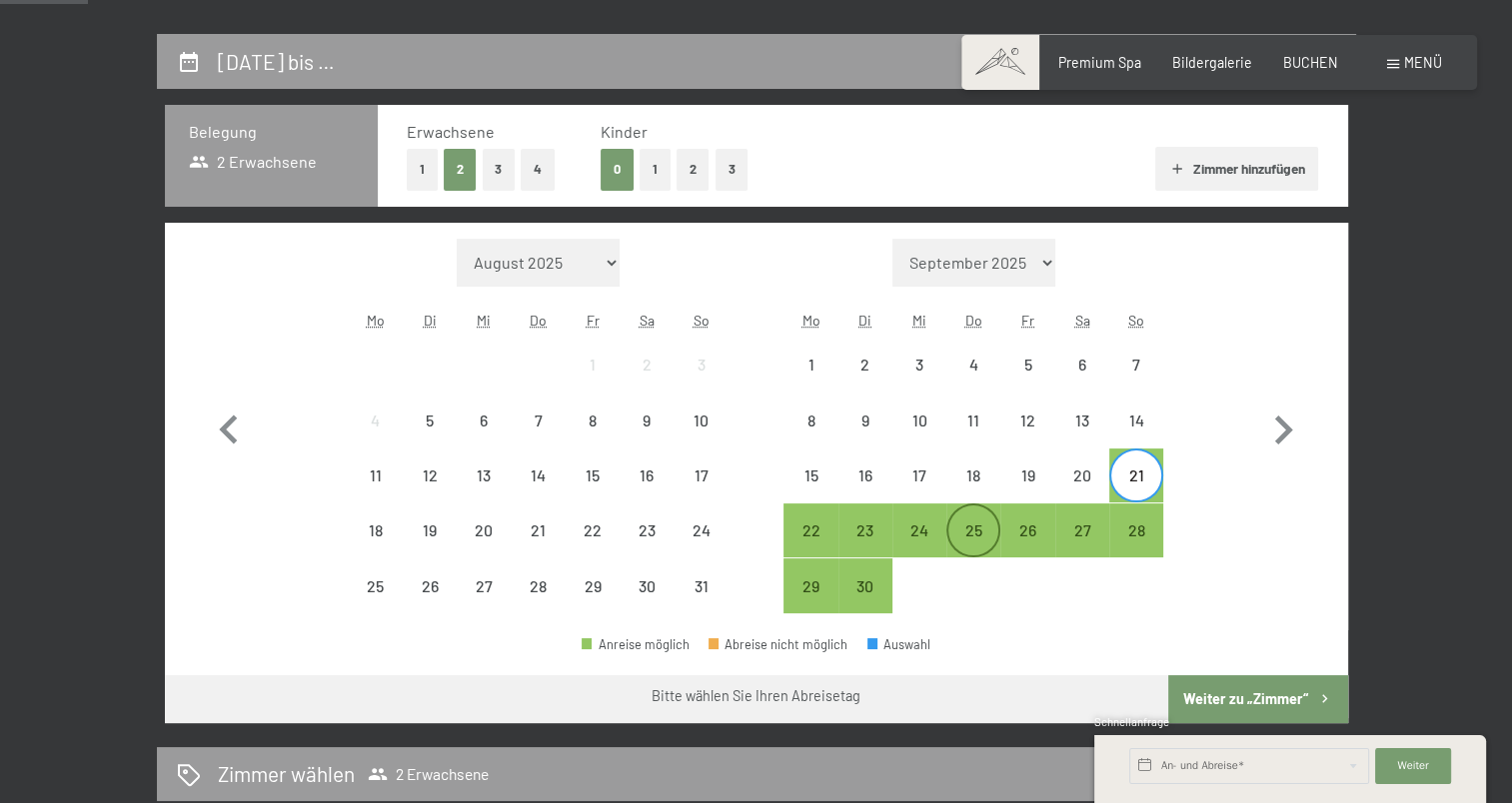 click on "25" at bounding box center (973, 547) 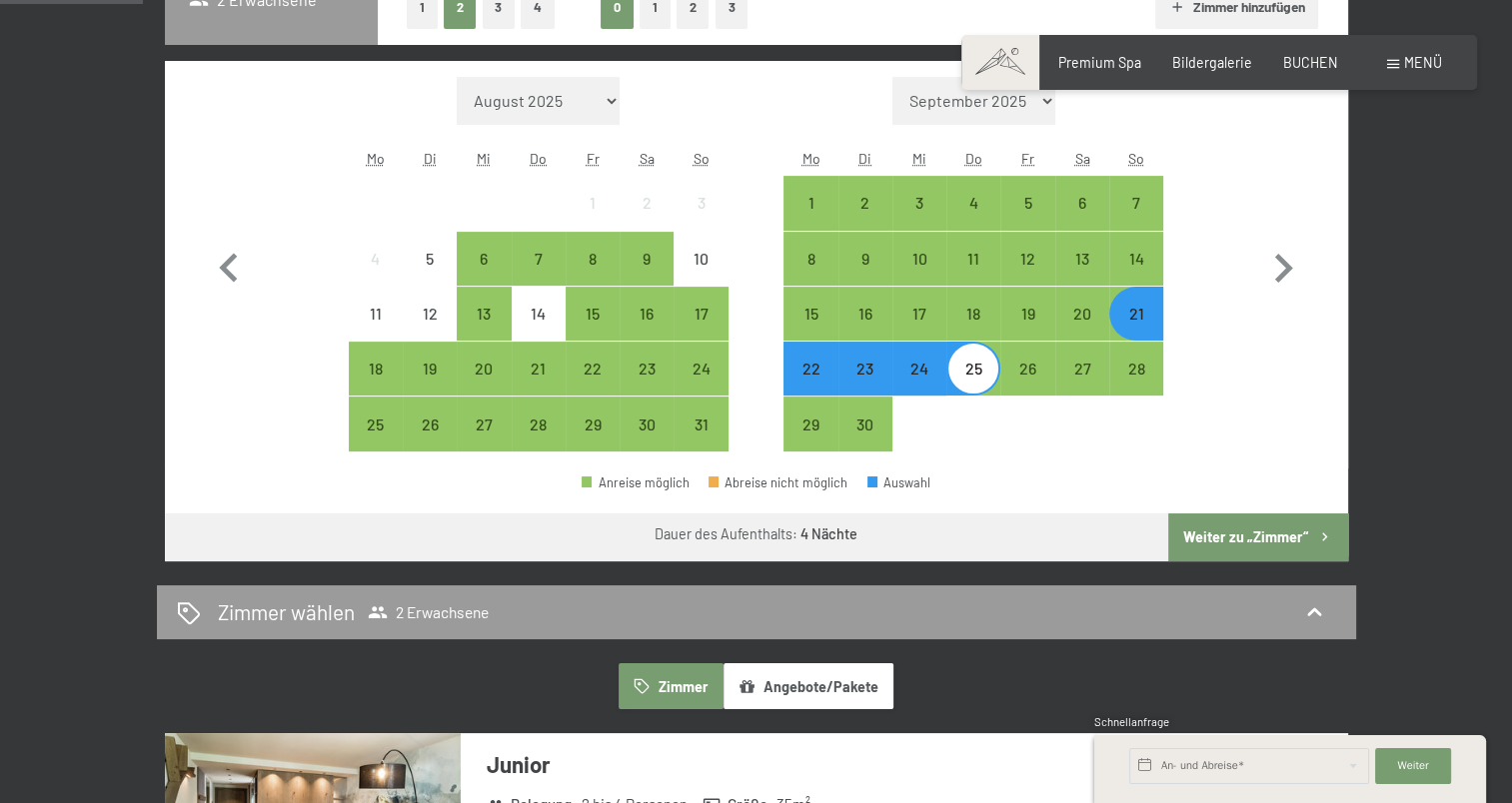 click on "Weiter zu „Zimmer“" at bounding box center [1257, 537] 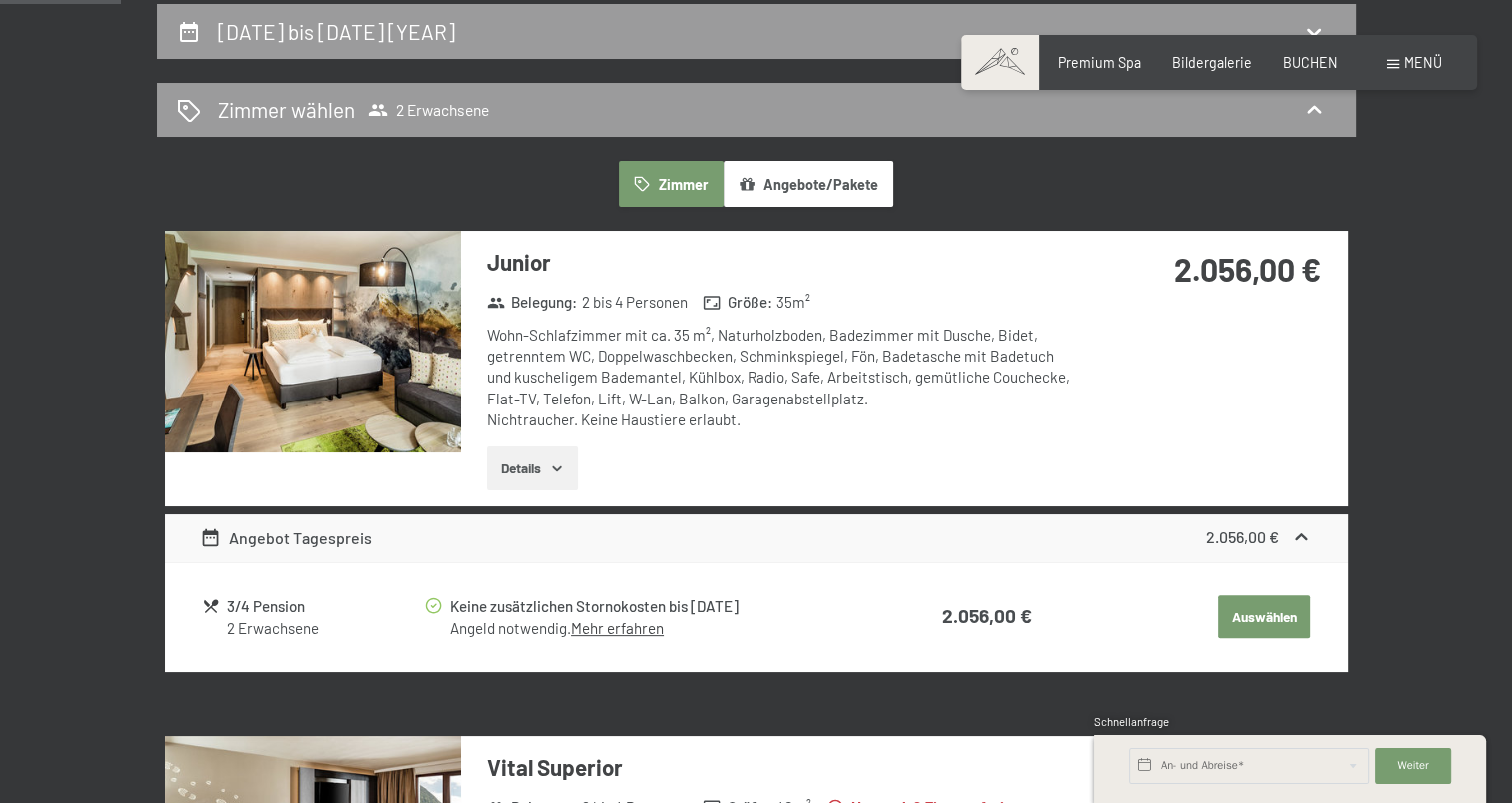 scroll, scrollTop: 413, scrollLeft: 0, axis: vertical 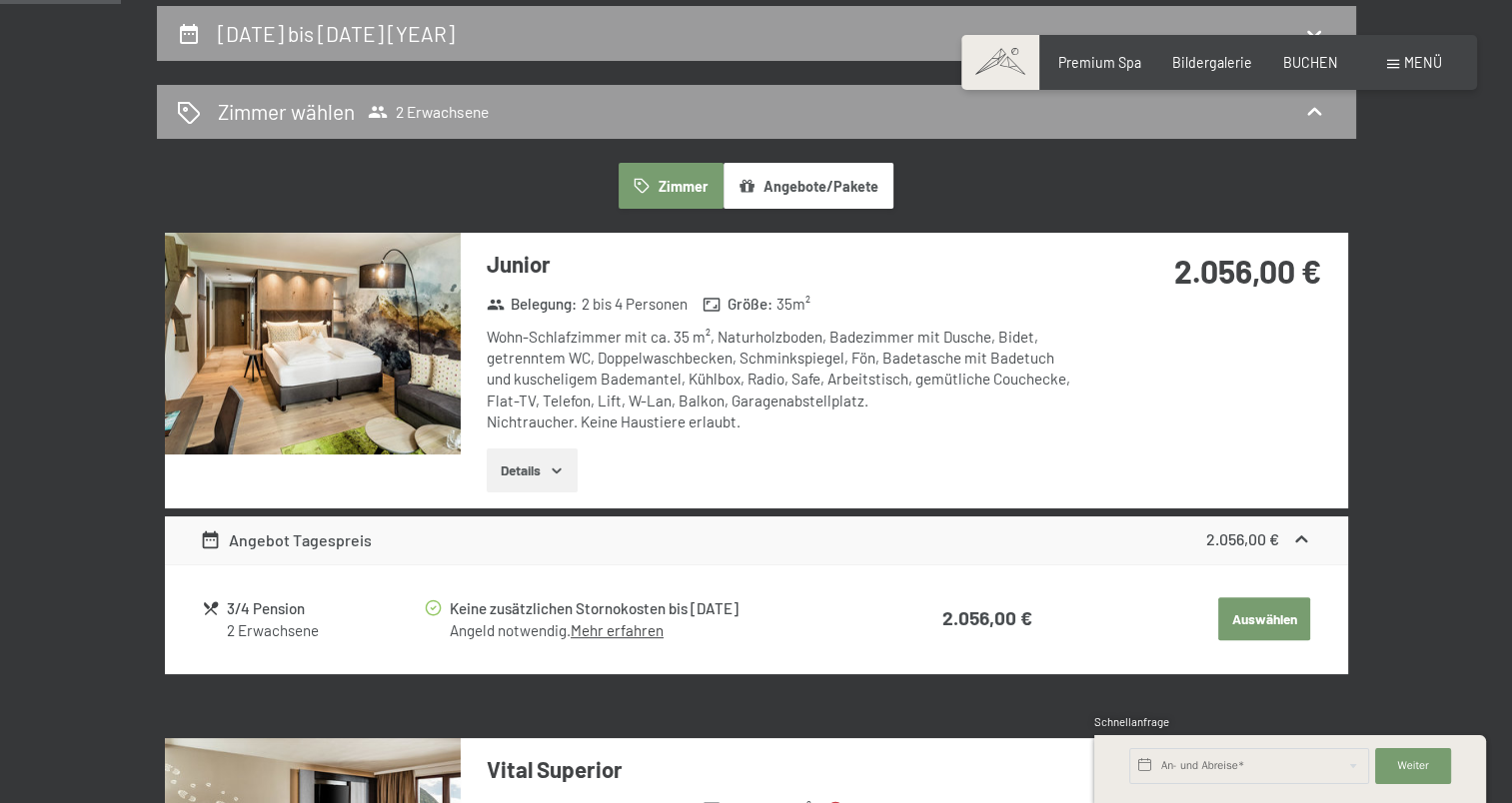 click on "Angebote/Pakete" at bounding box center [808, 186] 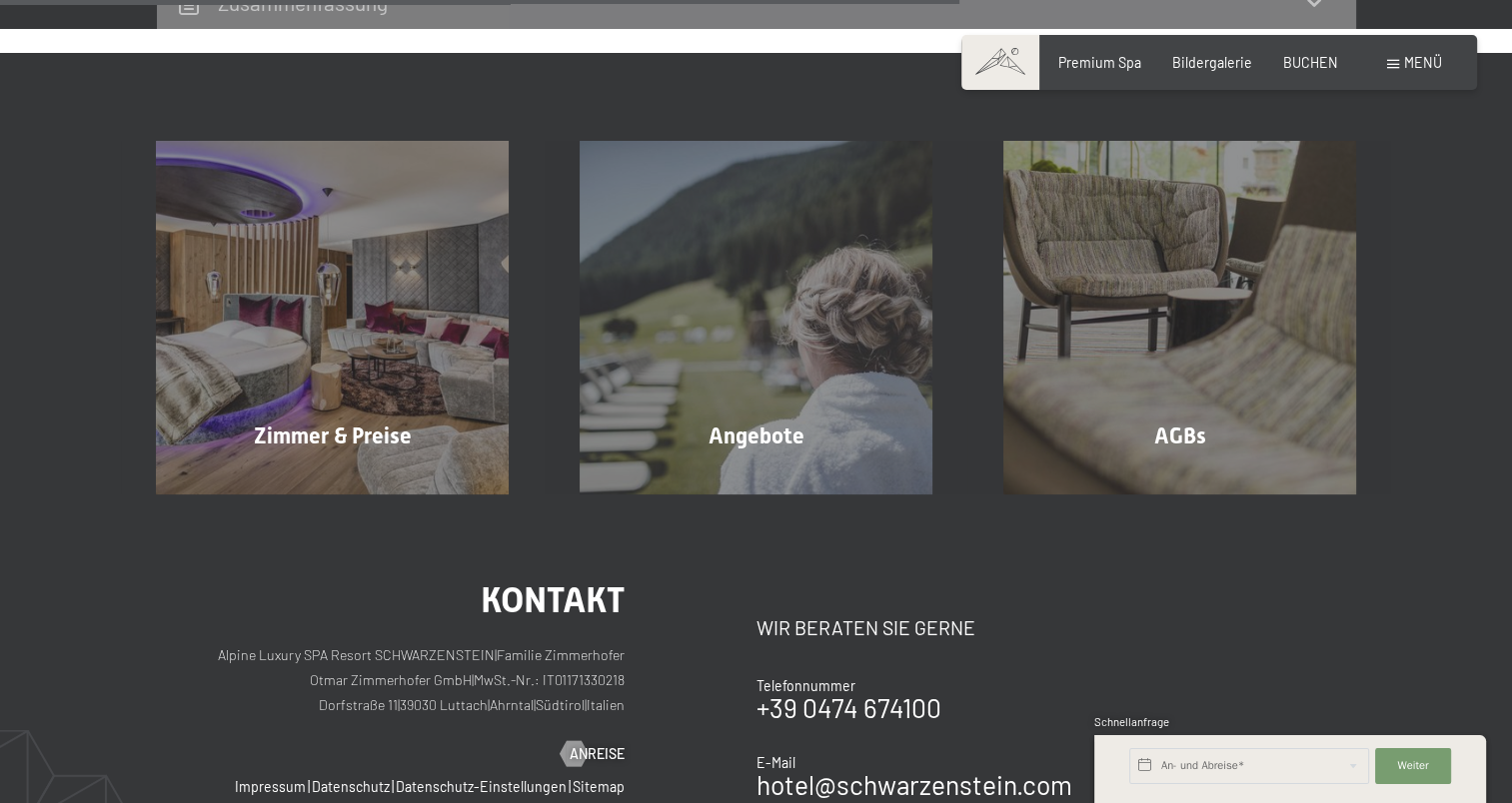 scroll, scrollTop: 969, scrollLeft: 0, axis: vertical 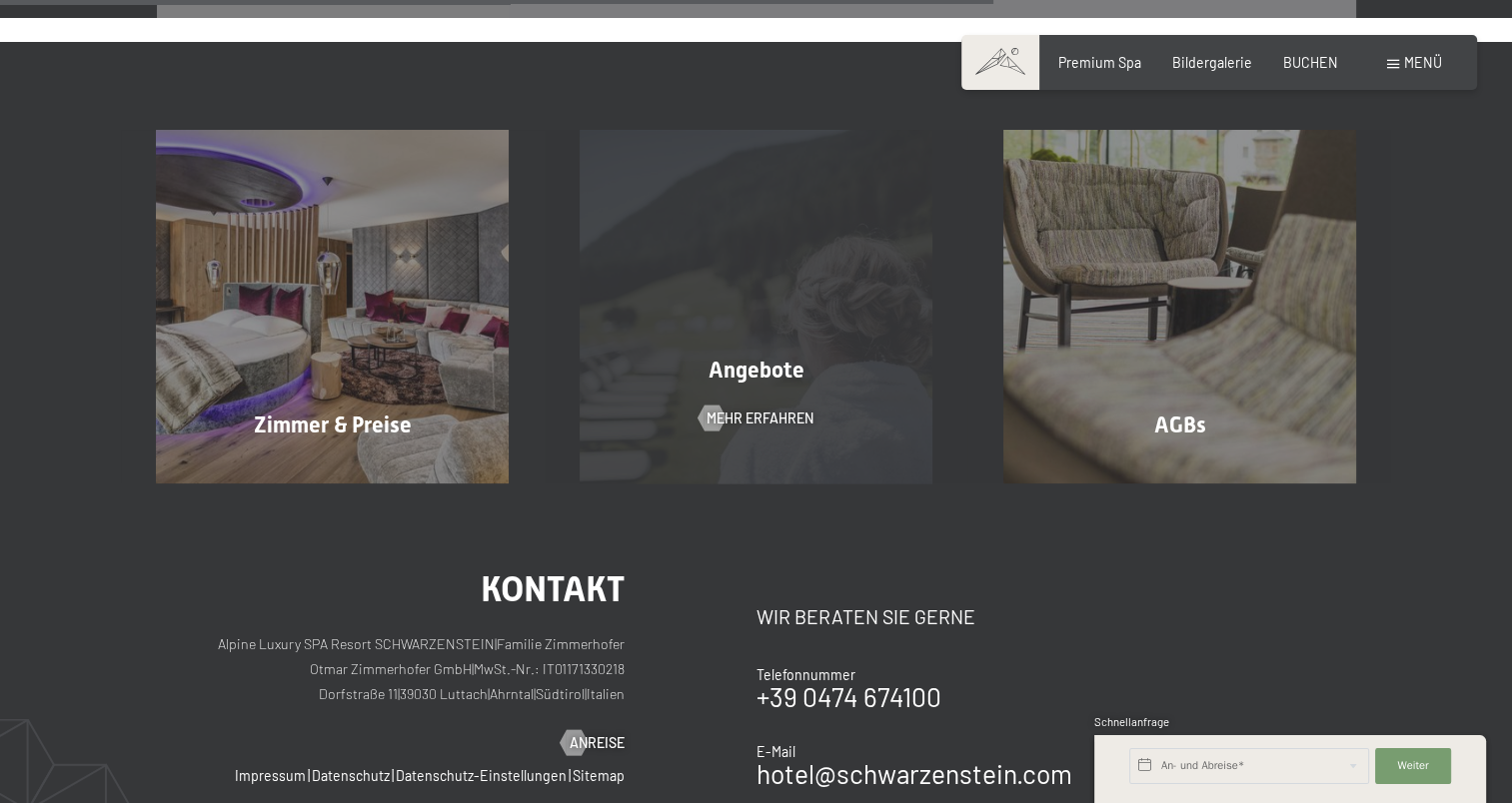 click on "Angebote           Mehr erfahren" at bounding box center (756, 306) 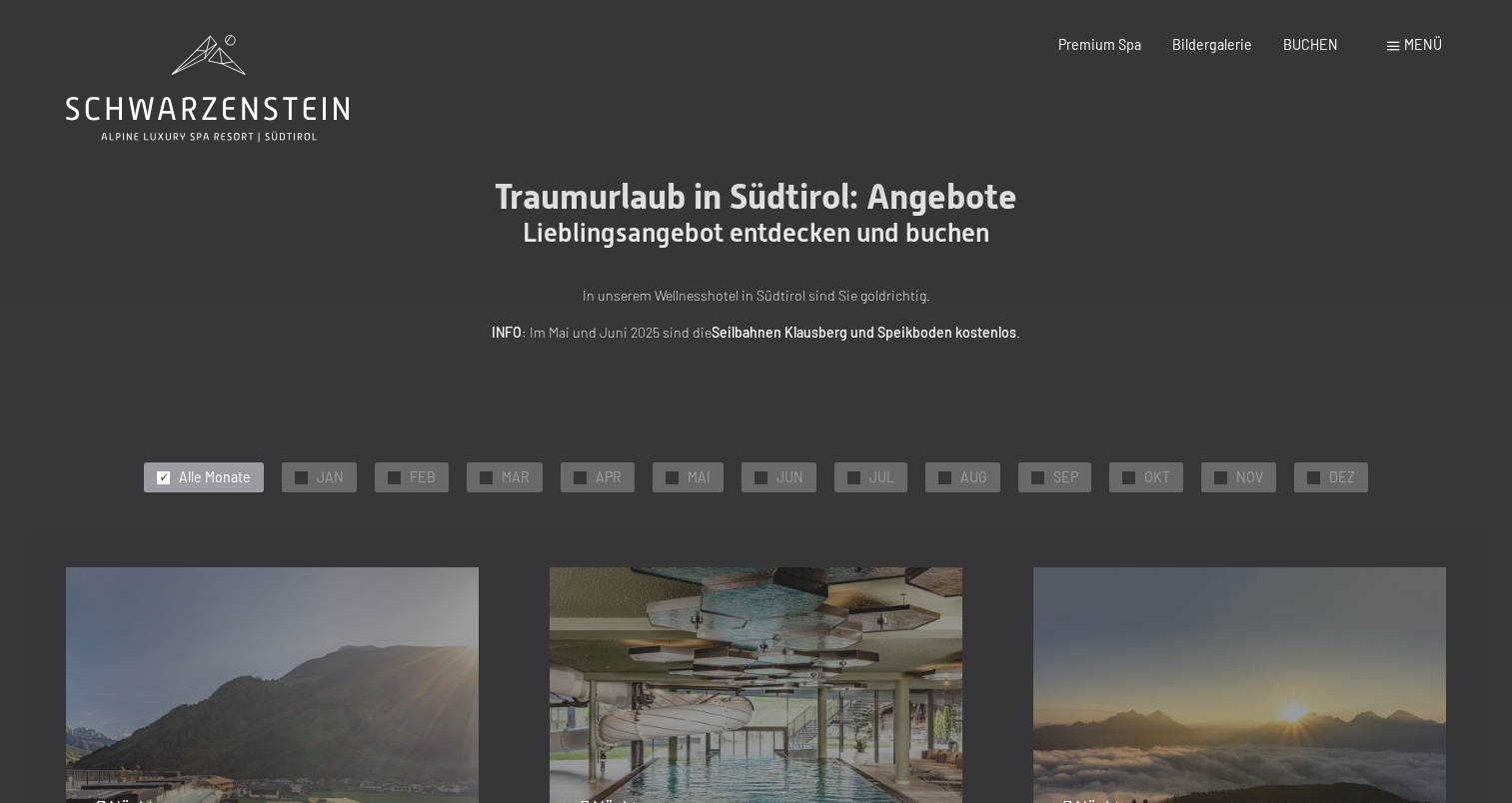 scroll, scrollTop: 0, scrollLeft: 0, axis: both 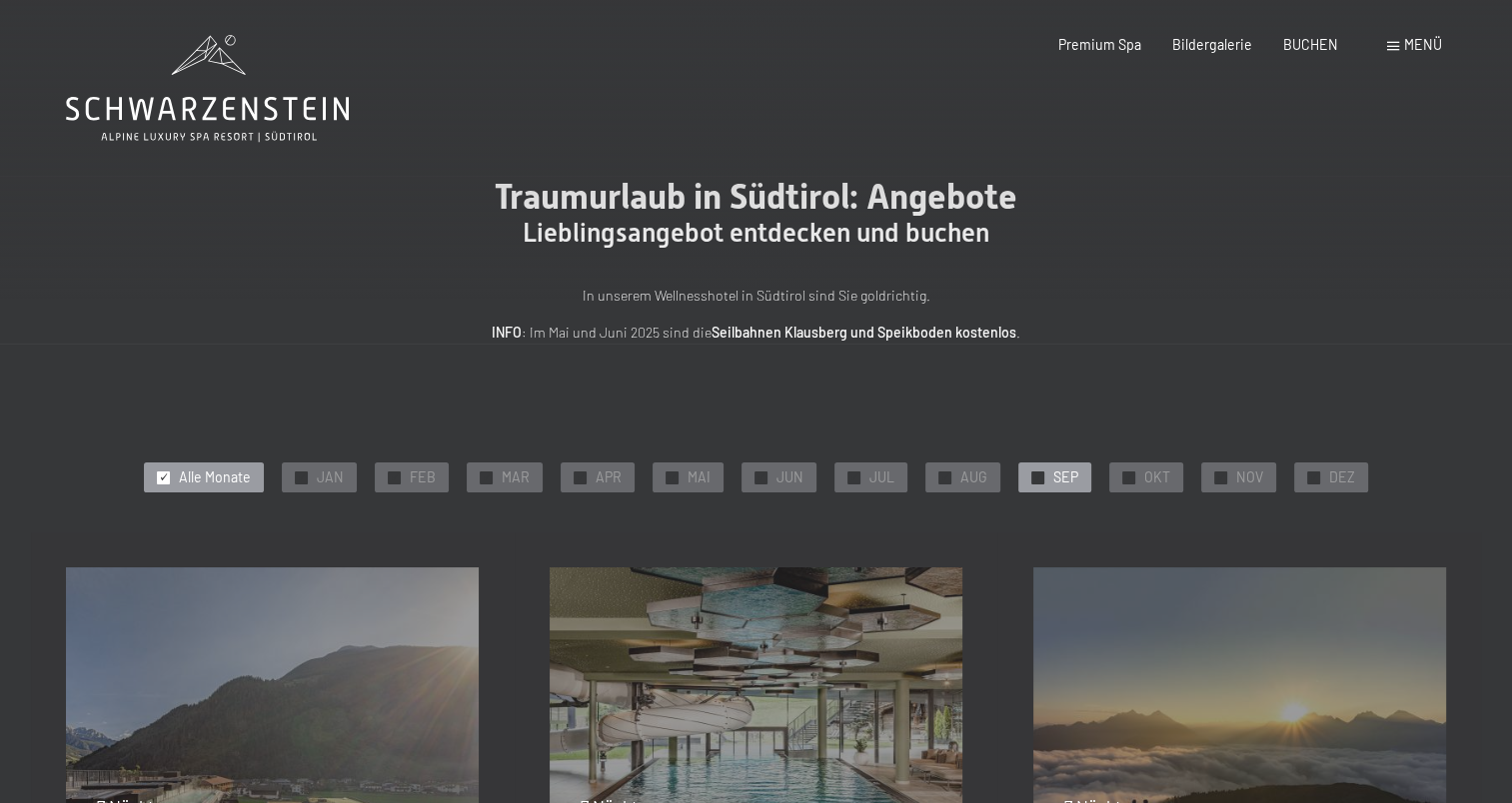 click at bounding box center [1037, 477] 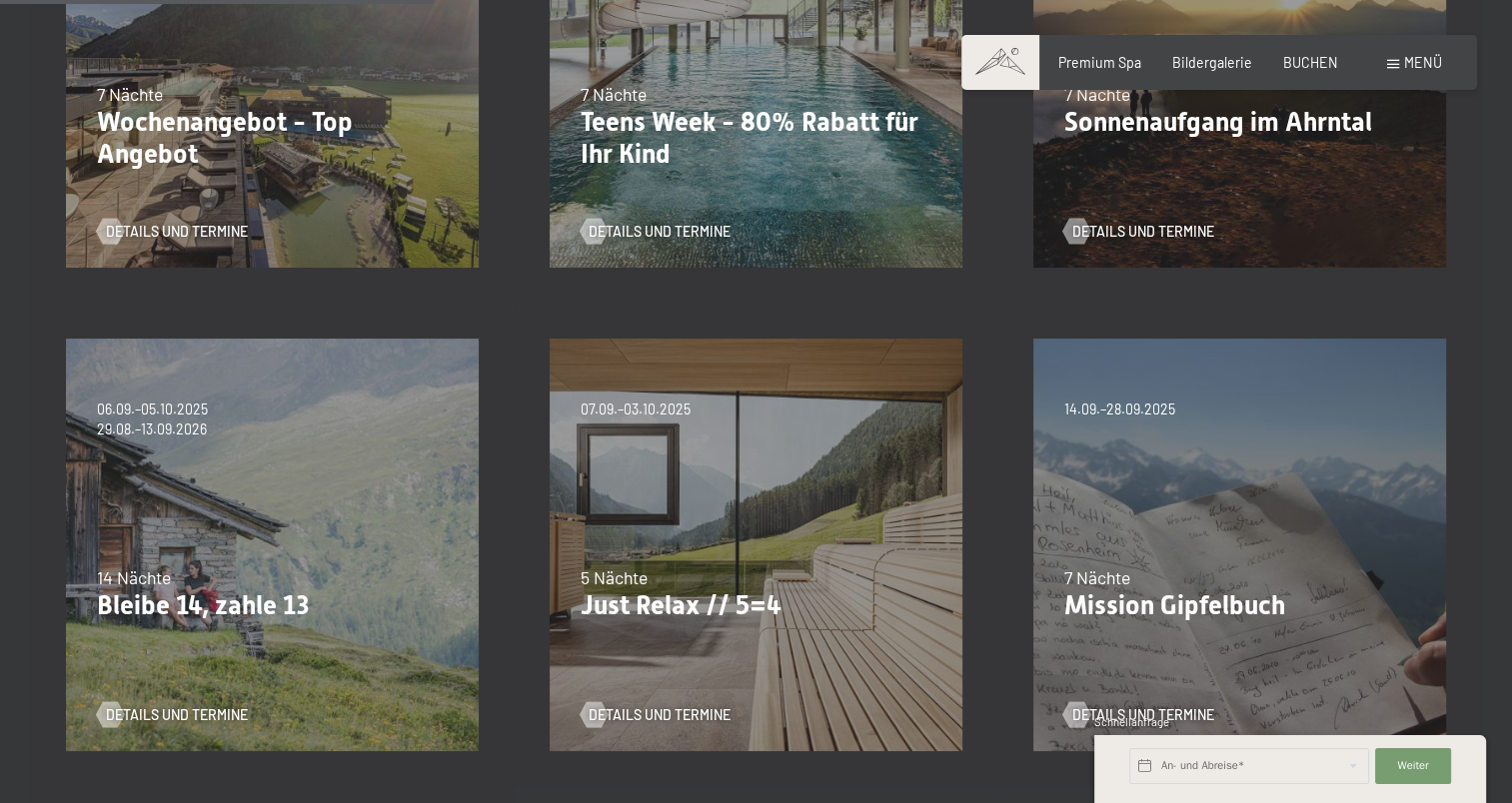scroll, scrollTop: 723, scrollLeft: 0, axis: vertical 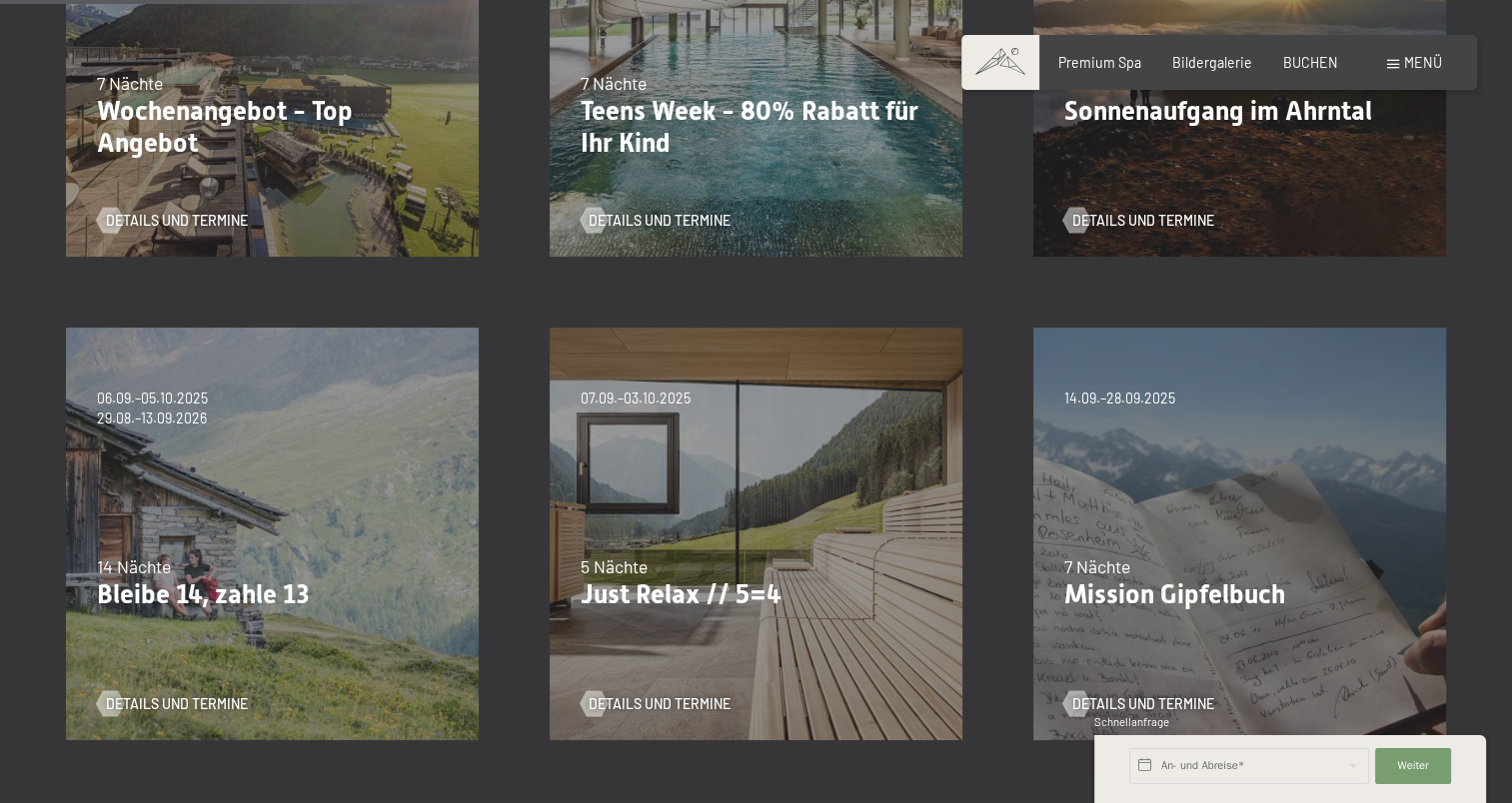 click on "Just Relax // 5=4" at bounding box center (756, 595) 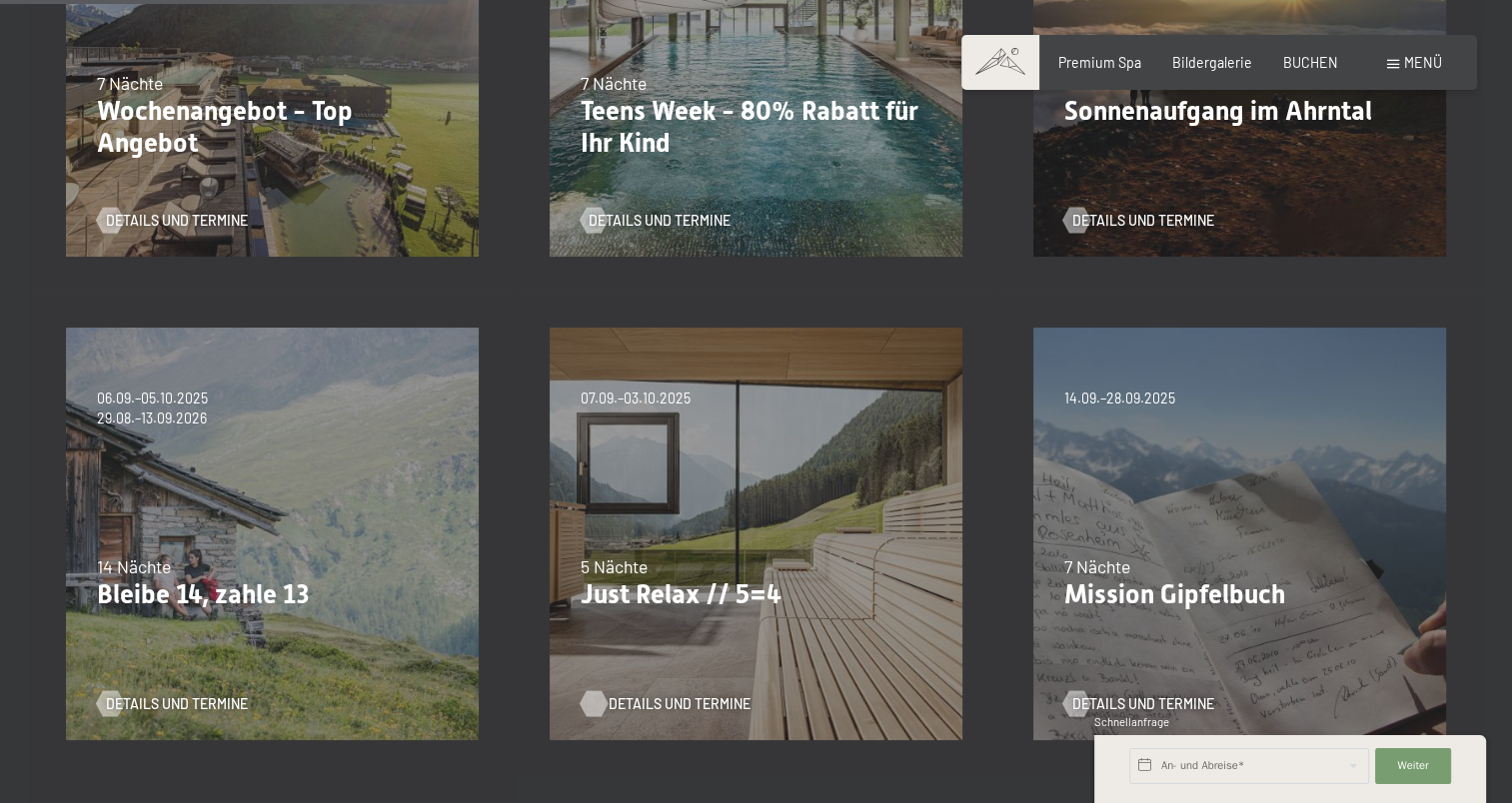 click on "Details und Termine" at bounding box center (680, 704) 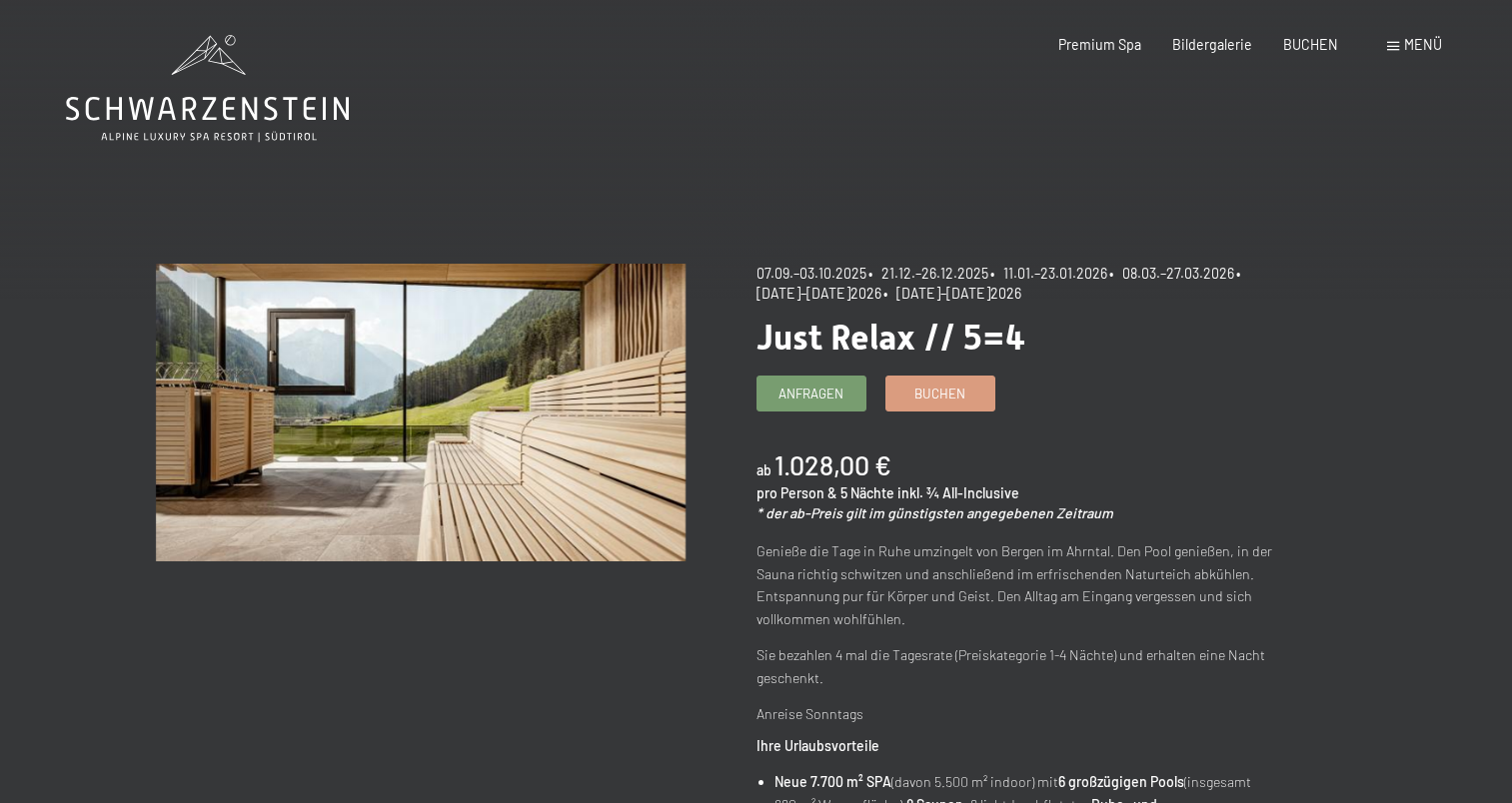 scroll, scrollTop: 0, scrollLeft: 0, axis: both 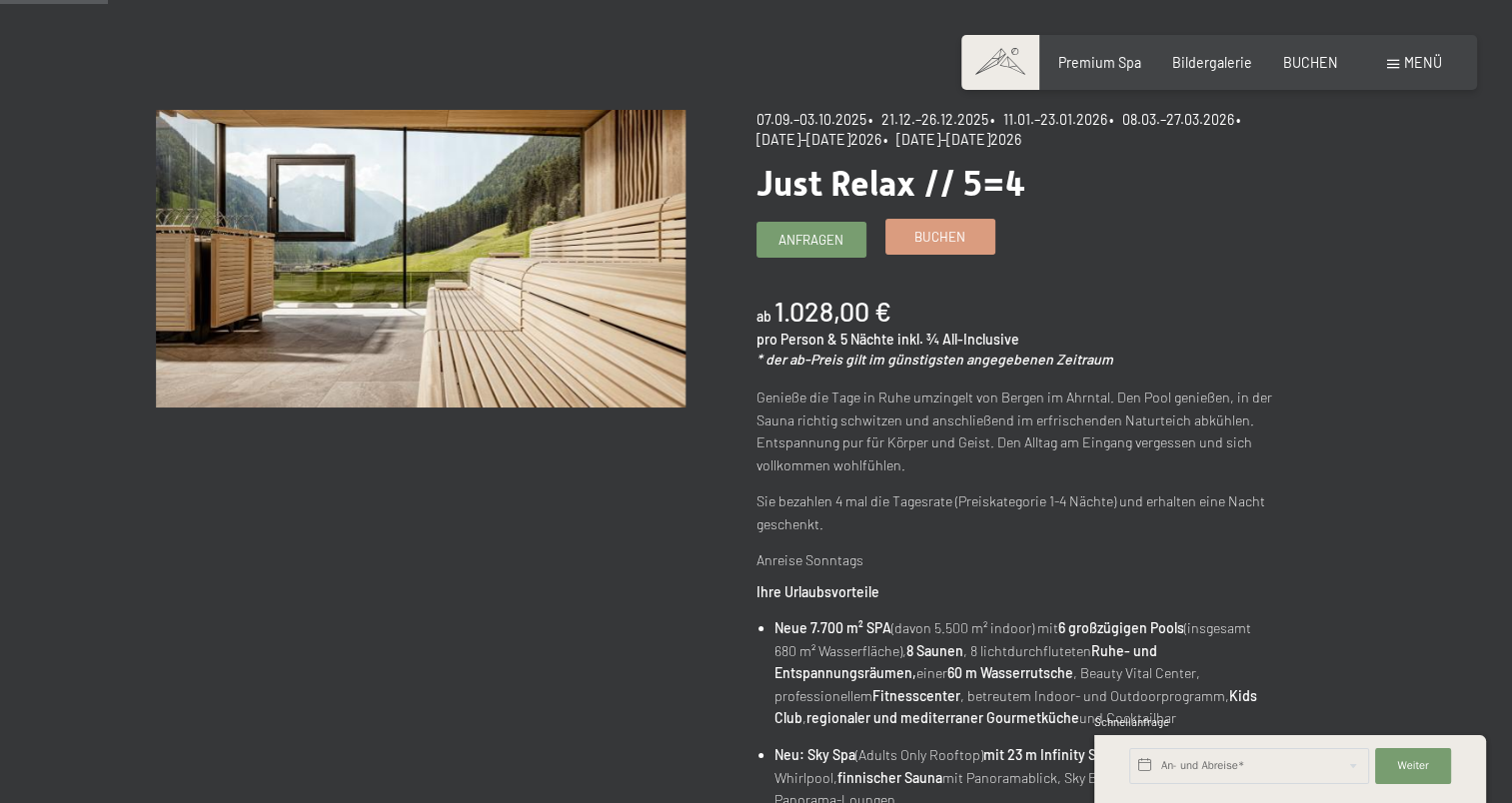 click on "Buchen" at bounding box center (939, 237) 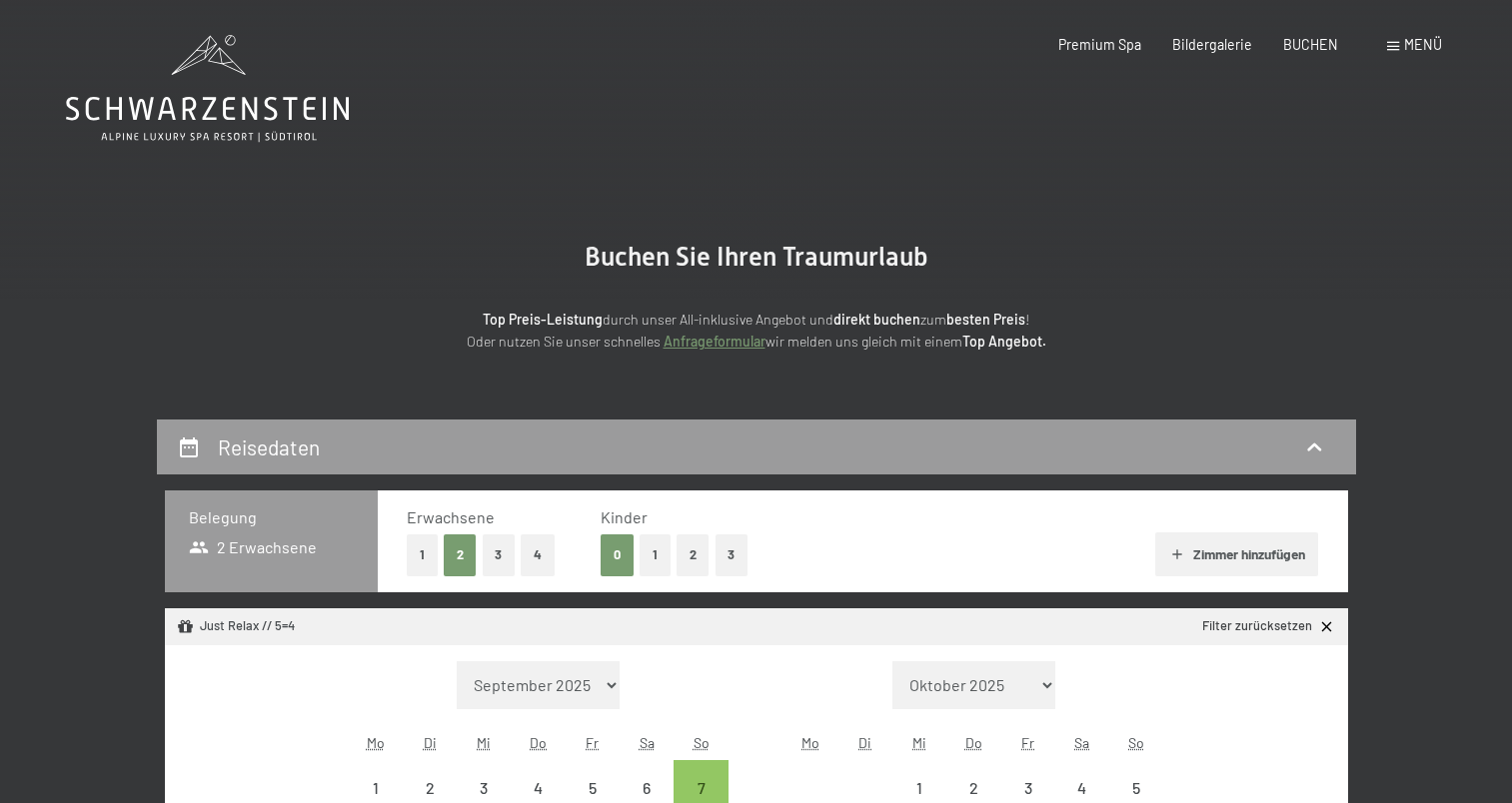 scroll, scrollTop: 0, scrollLeft: 0, axis: both 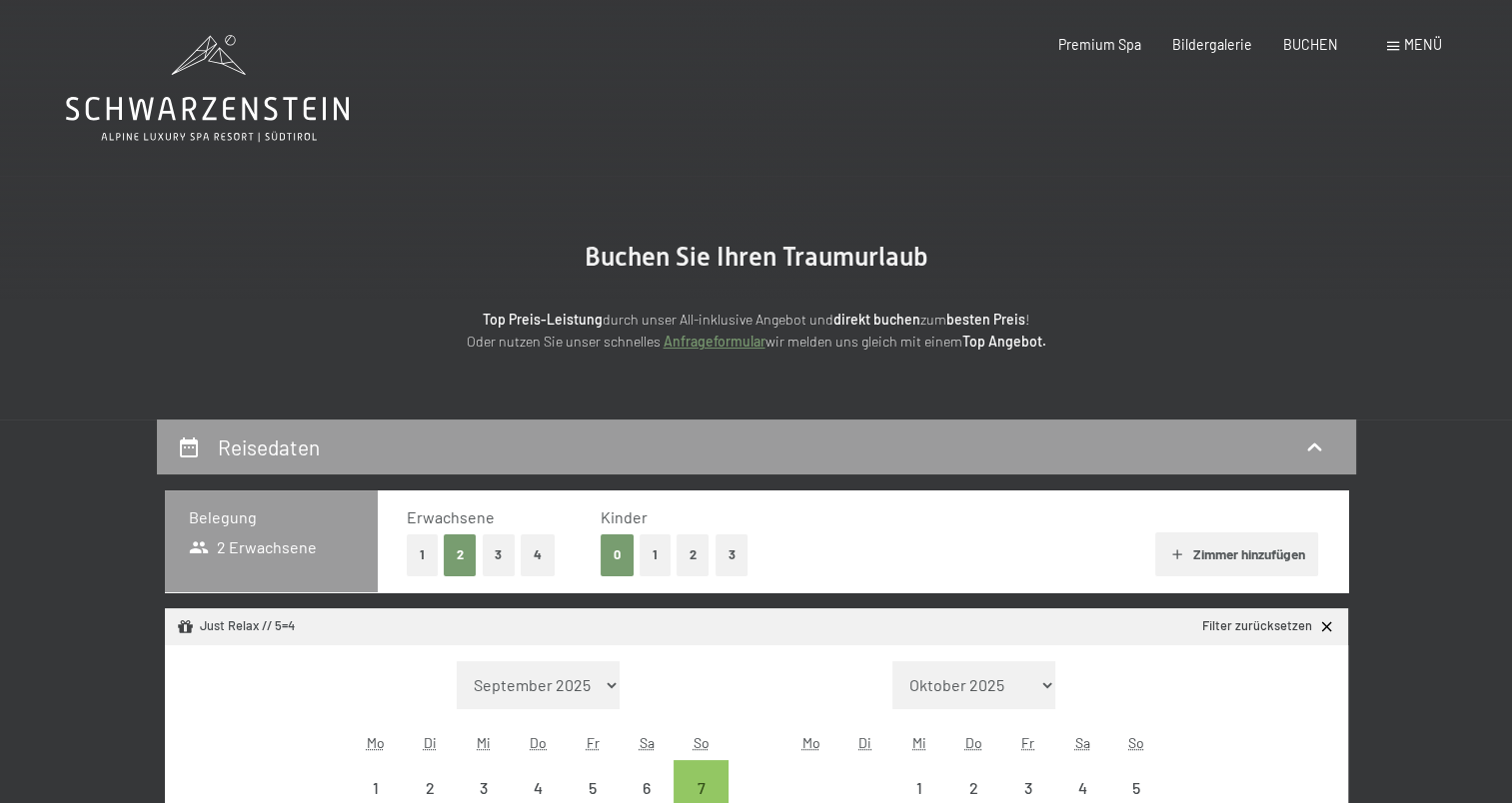 select on "2025-09-01" 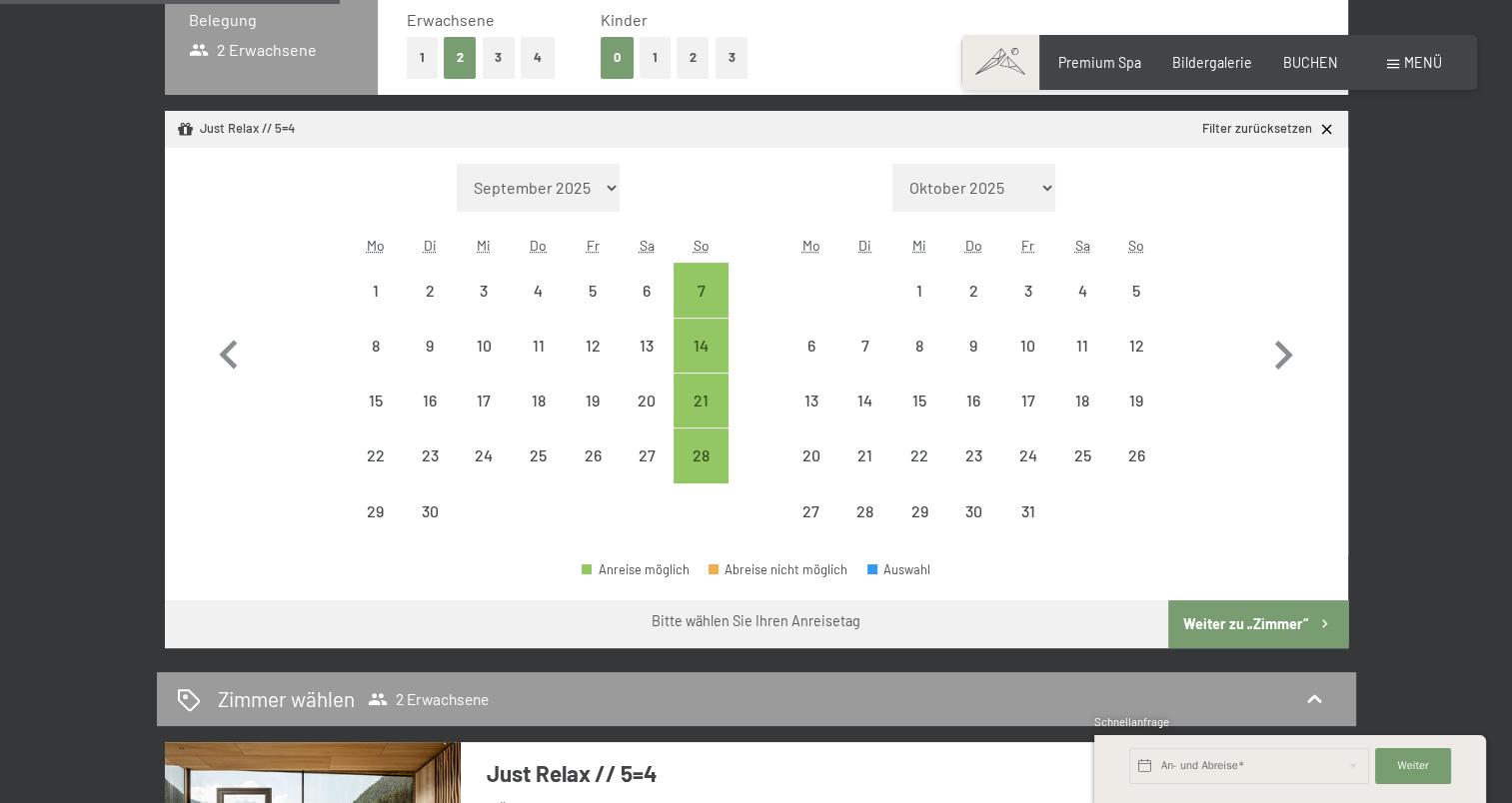 scroll, scrollTop: 498, scrollLeft: 0, axis: vertical 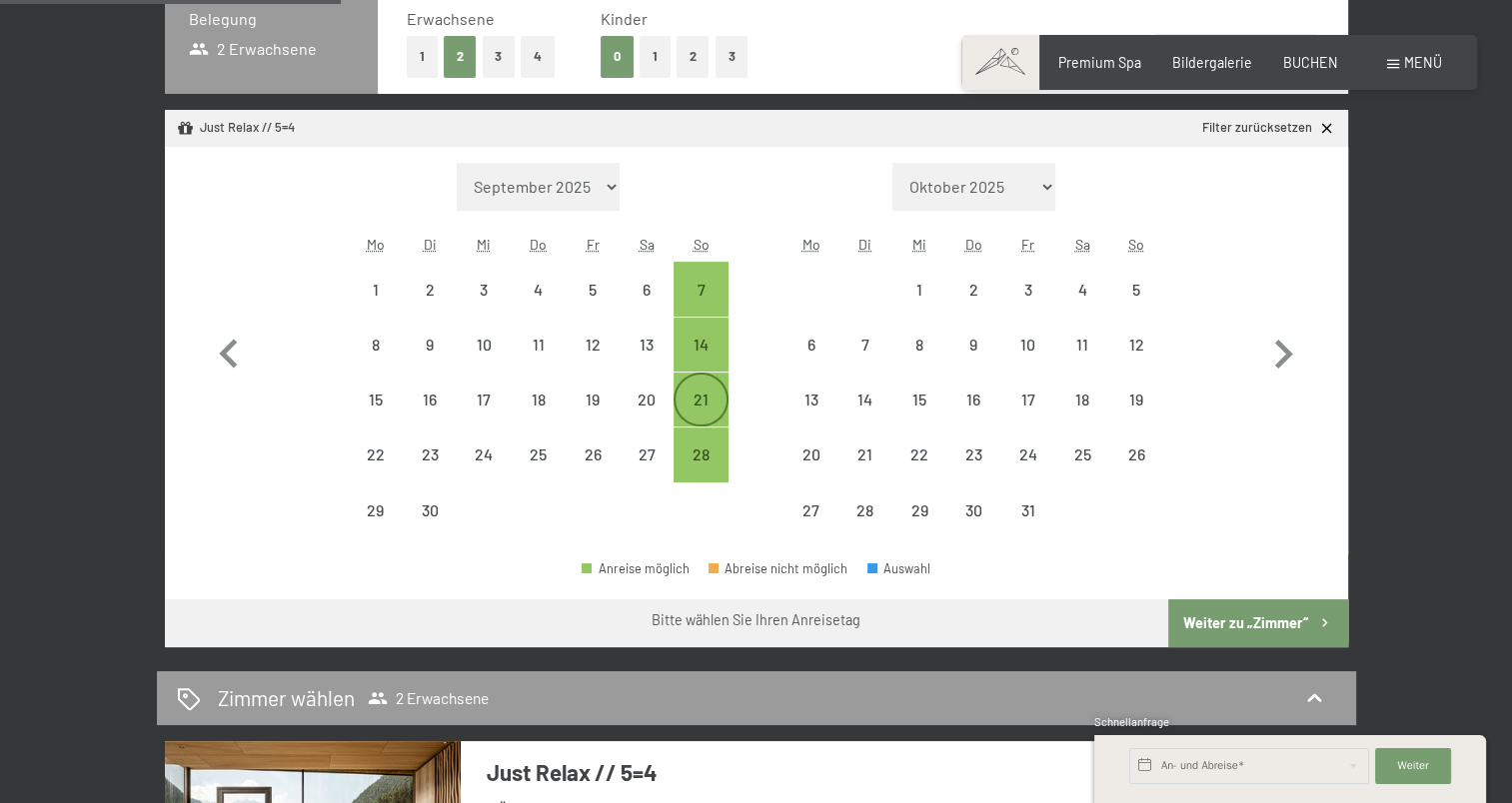 click on "21" at bounding box center [701, 416] 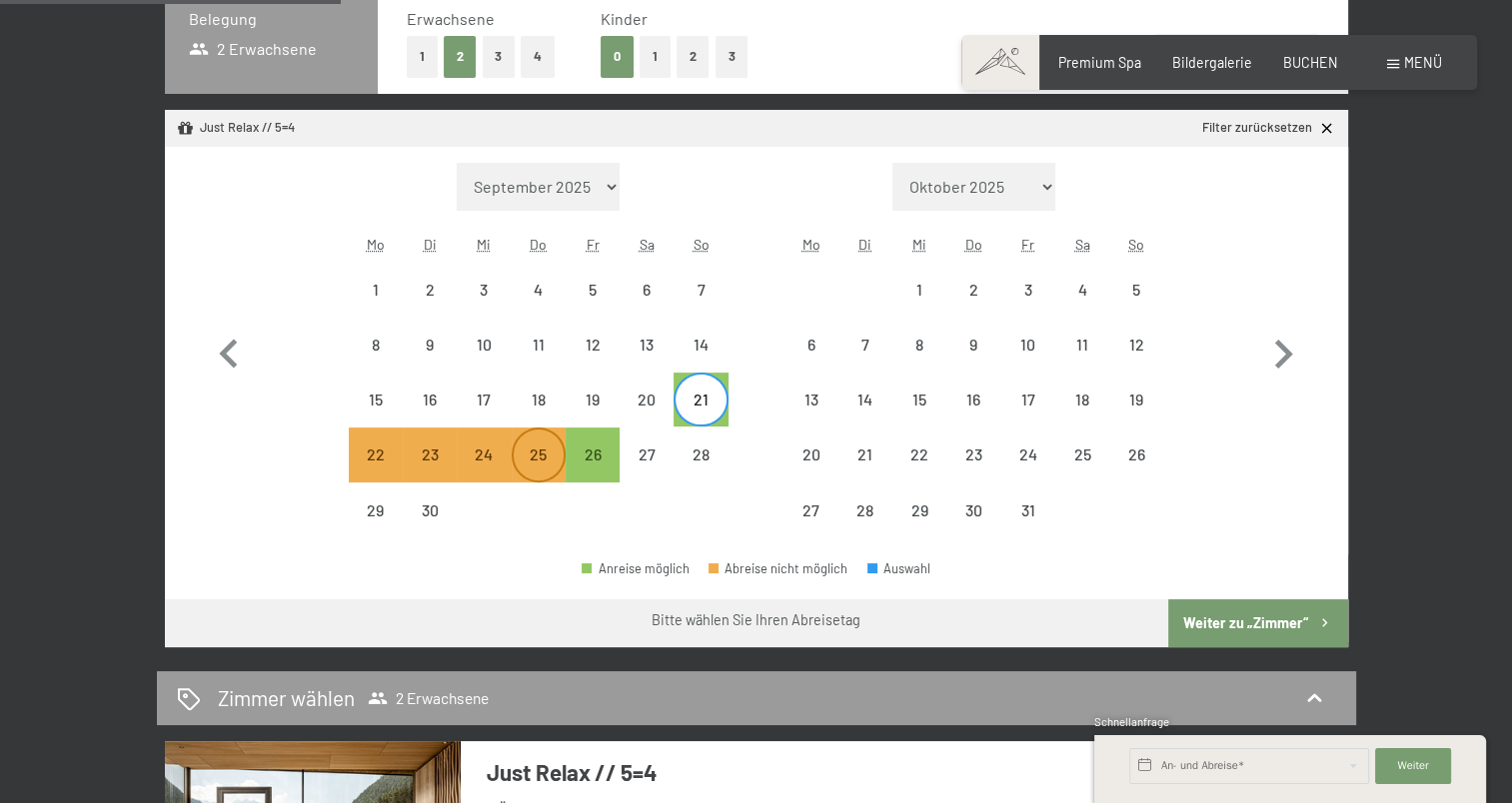 click on "25" at bounding box center [539, 471] 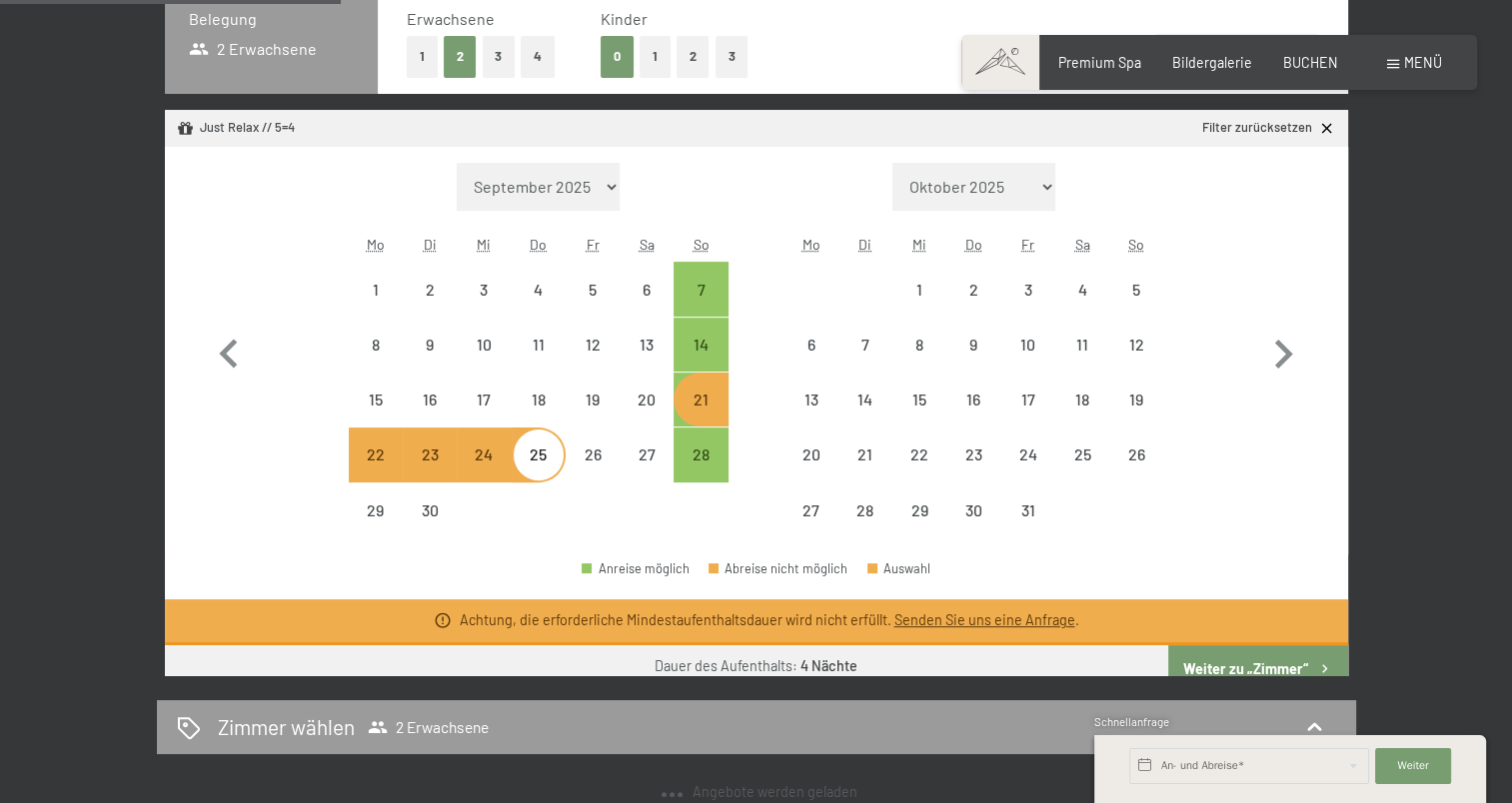 select on "2025-09-01" 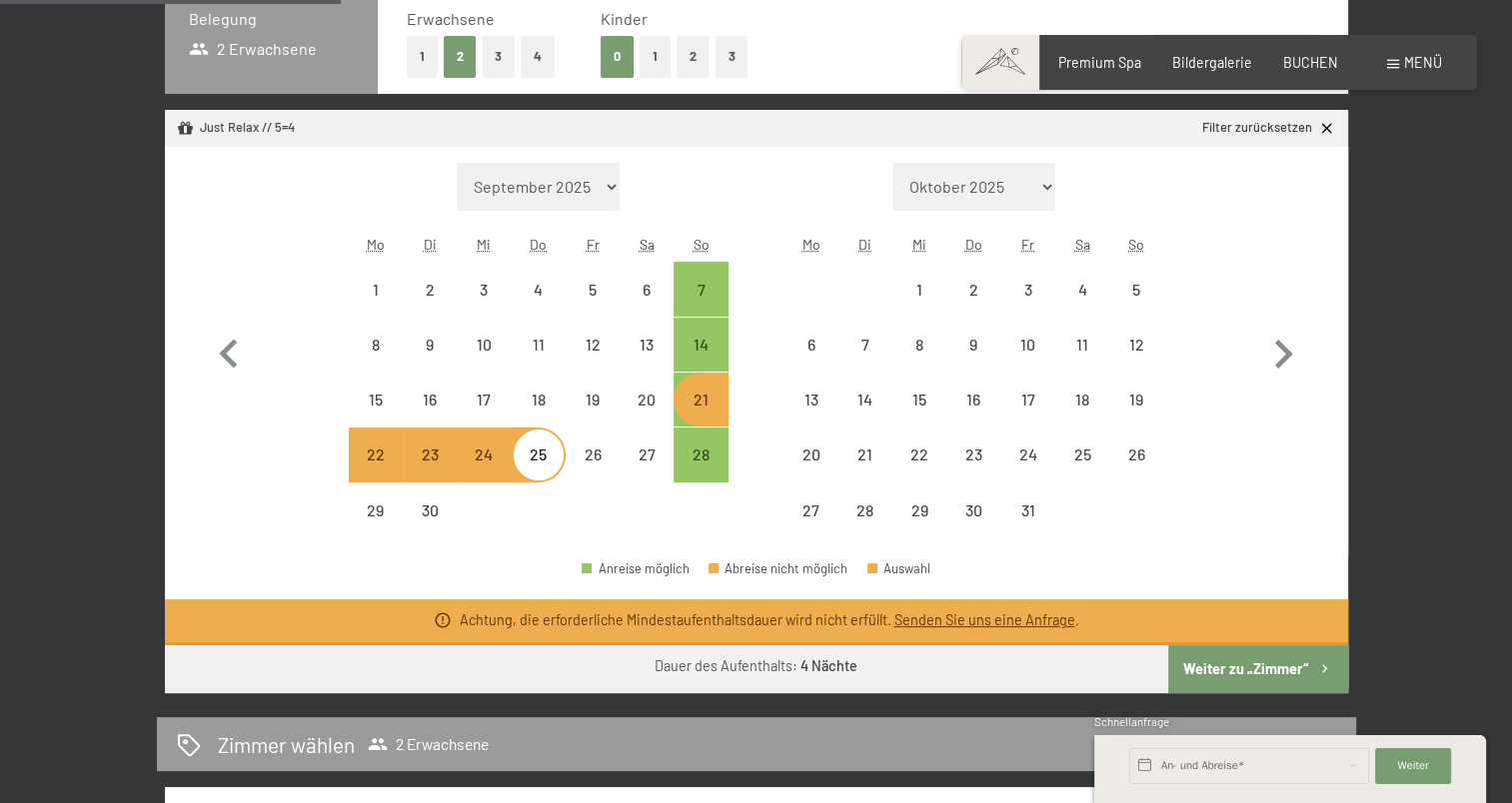 click on "Einwilligung Marketing*" at bounding box center [634, 458] 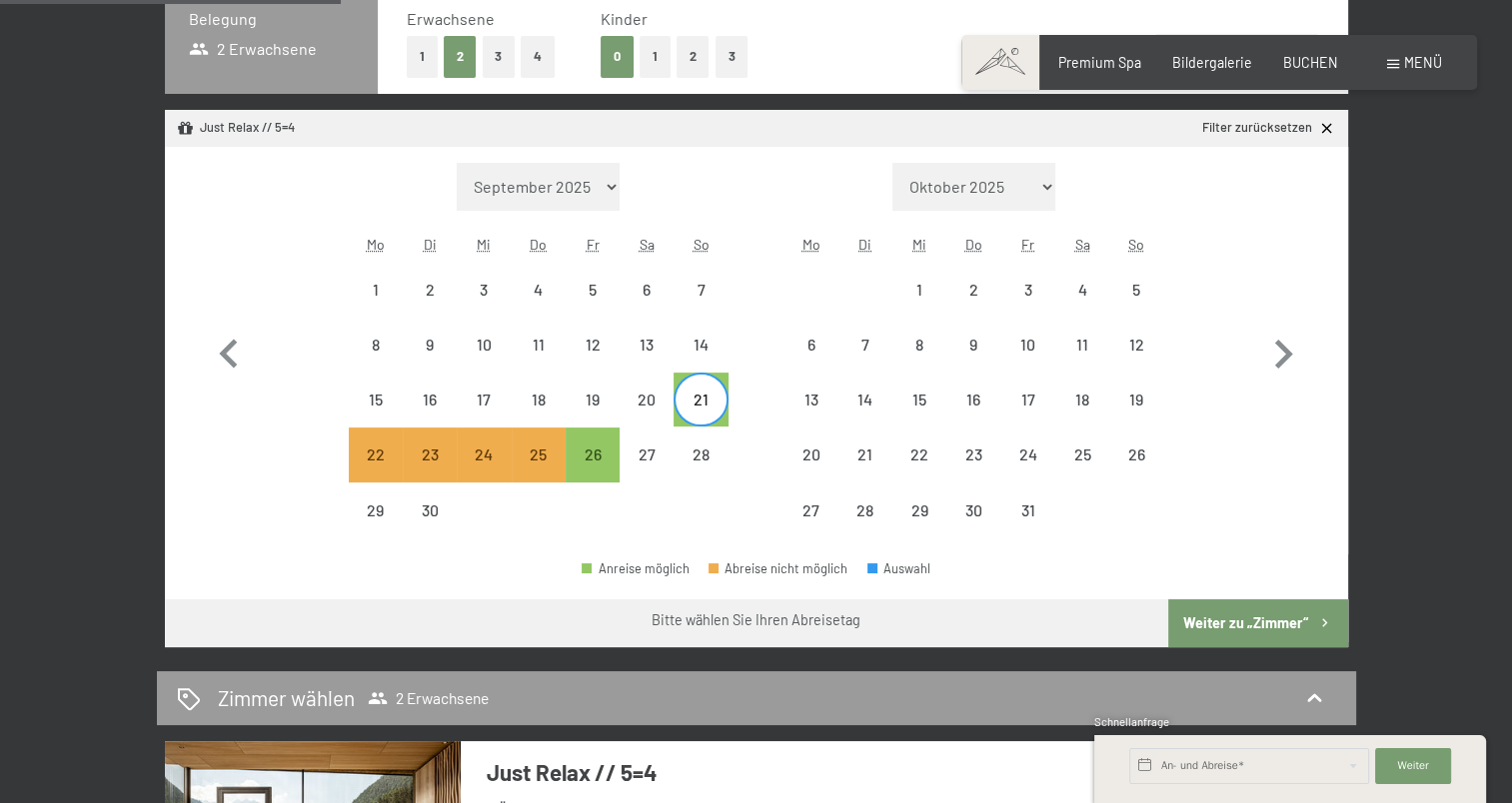 click on "Einwilligung Marketing*" at bounding box center [634, 458] 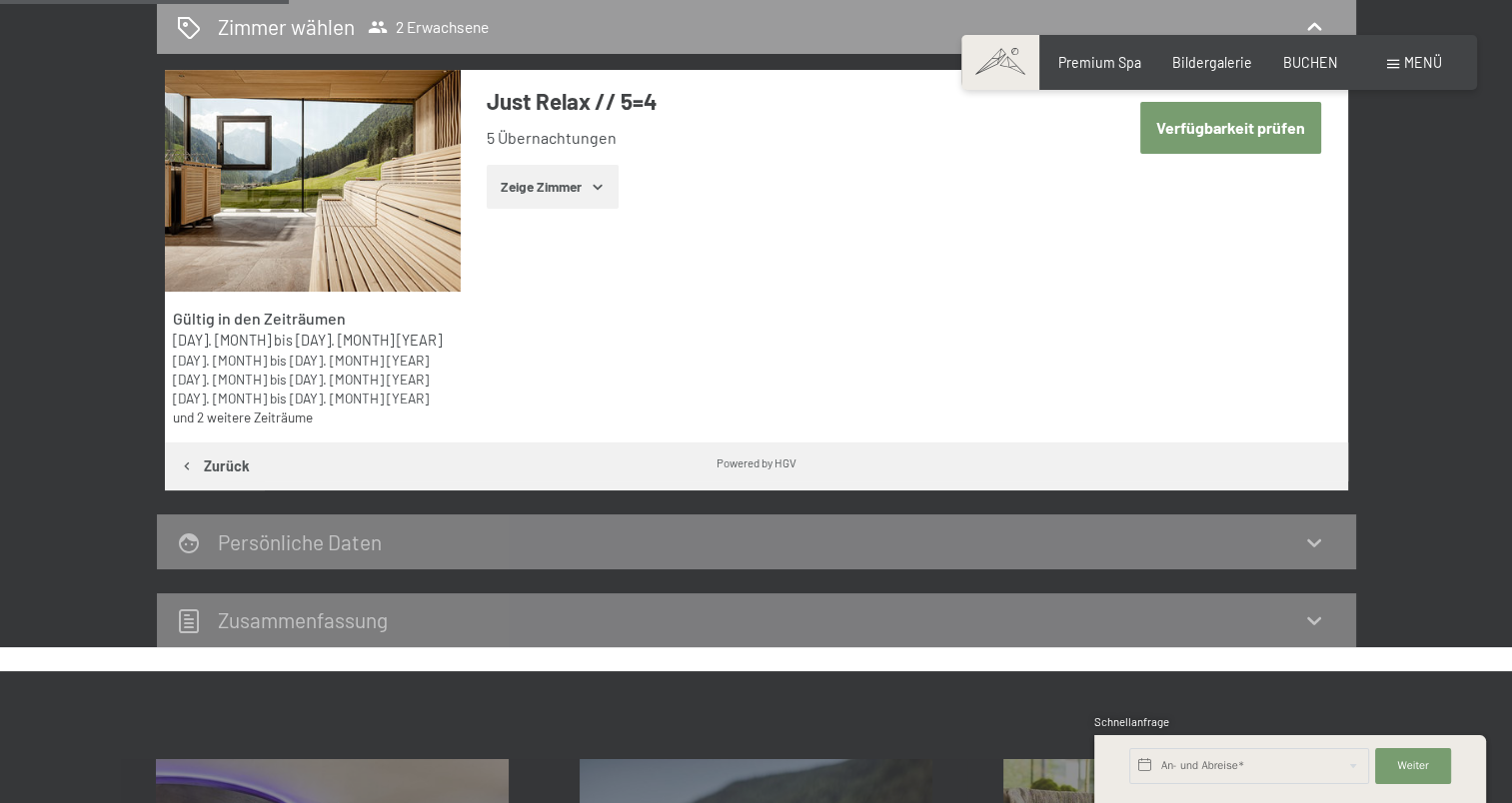 scroll, scrollTop: 419, scrollLeft: 0, axis: vertical 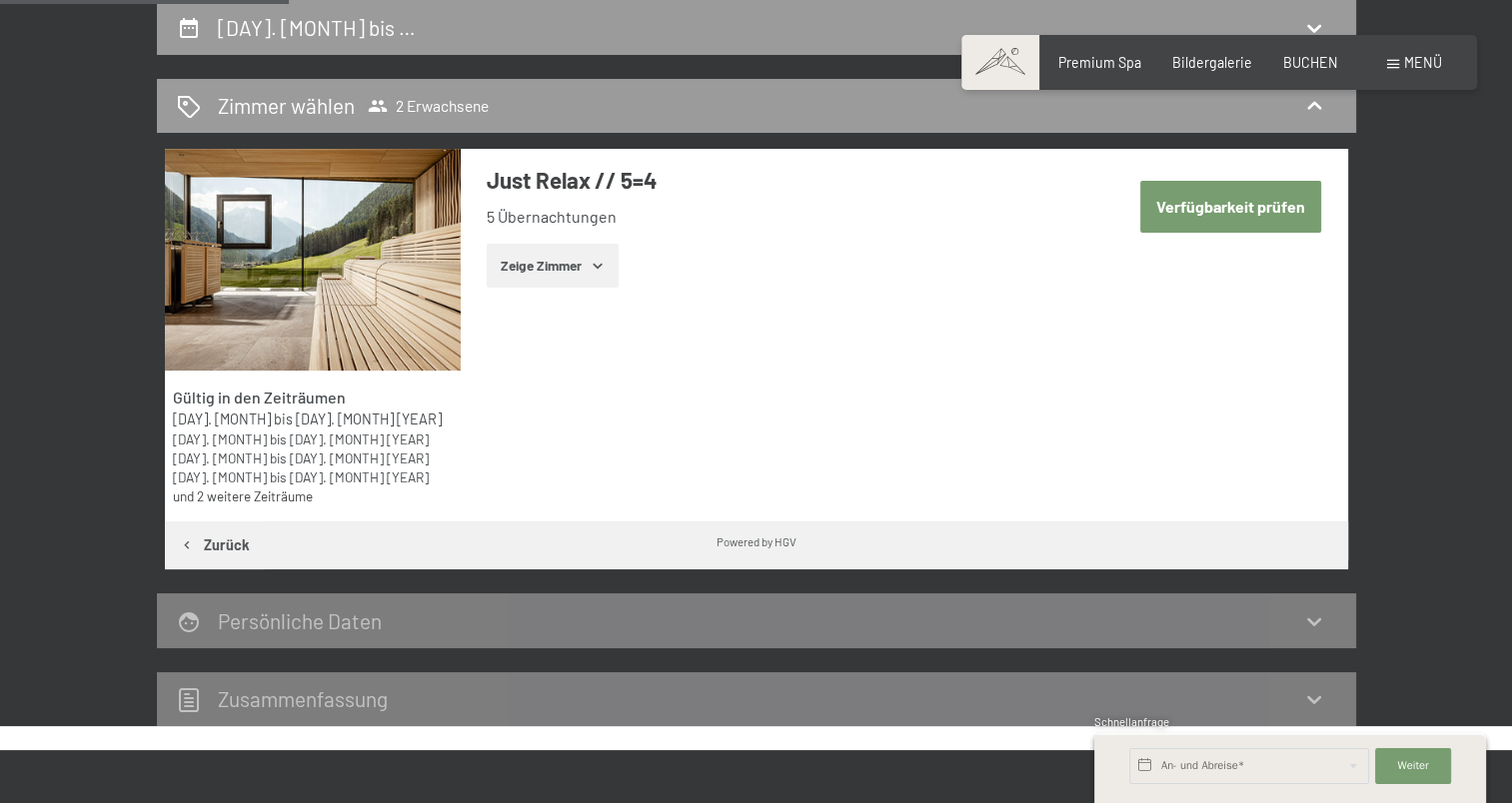 click on "Verfügbarkeit prüfen" at bounding box center (1230, 206) 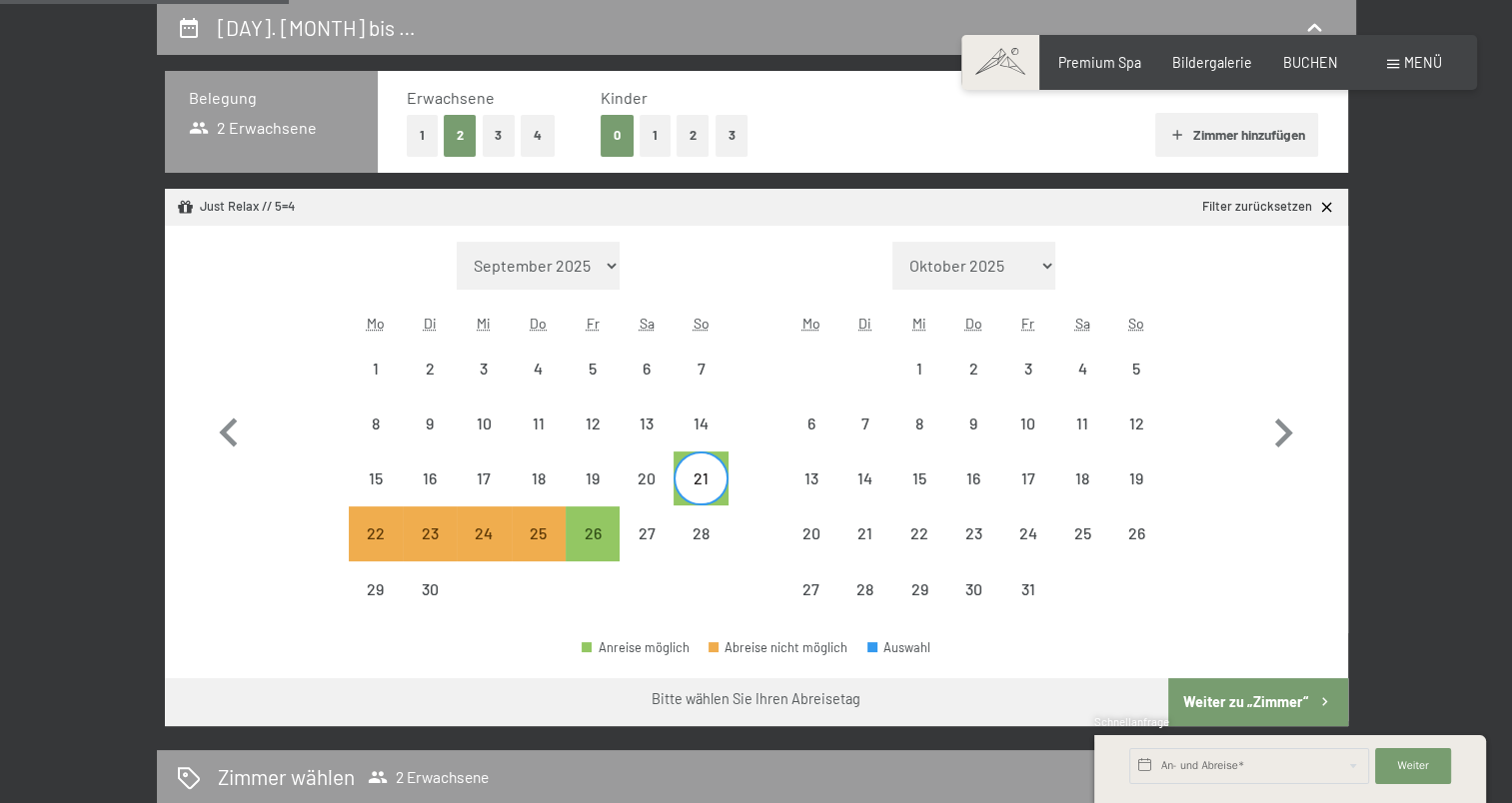 click on "Weiter zu „Zimmer“" at bounding box center (1257, 702) 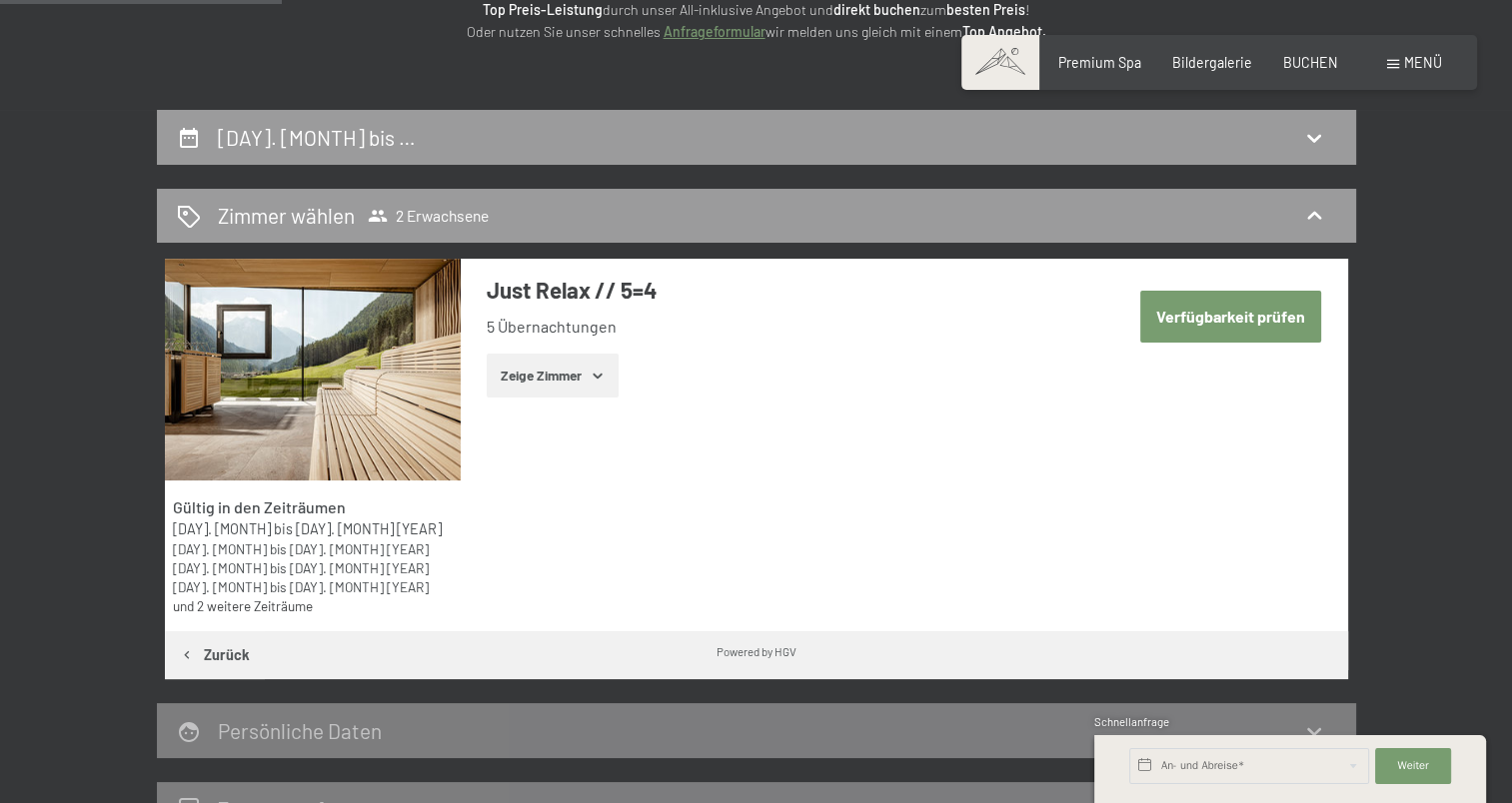 scroll, scrollTop: 304, scrollLeft: 0, axis: vertical 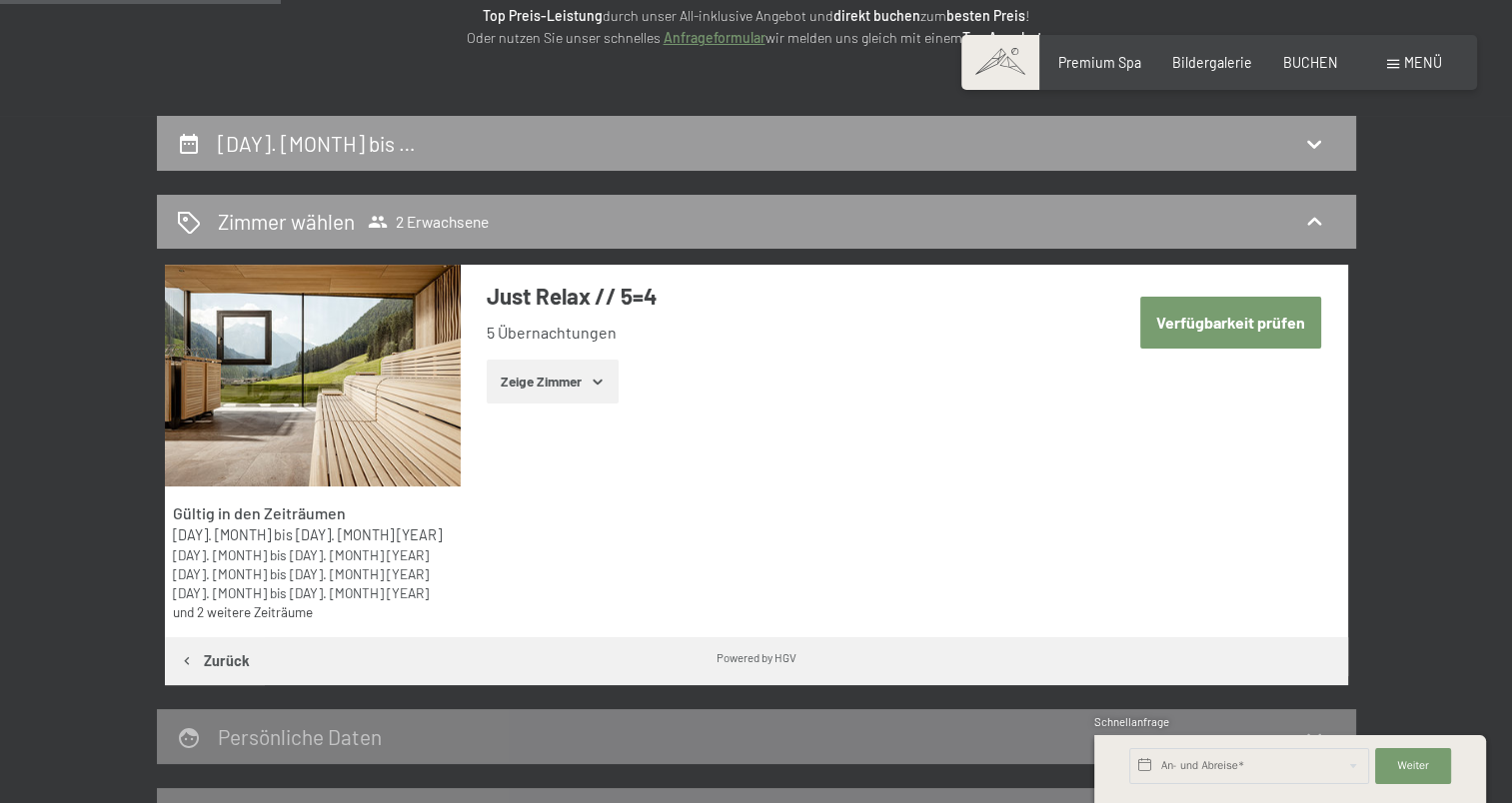 click on "Zeige Zimmer" at bounding box center [553, 382] 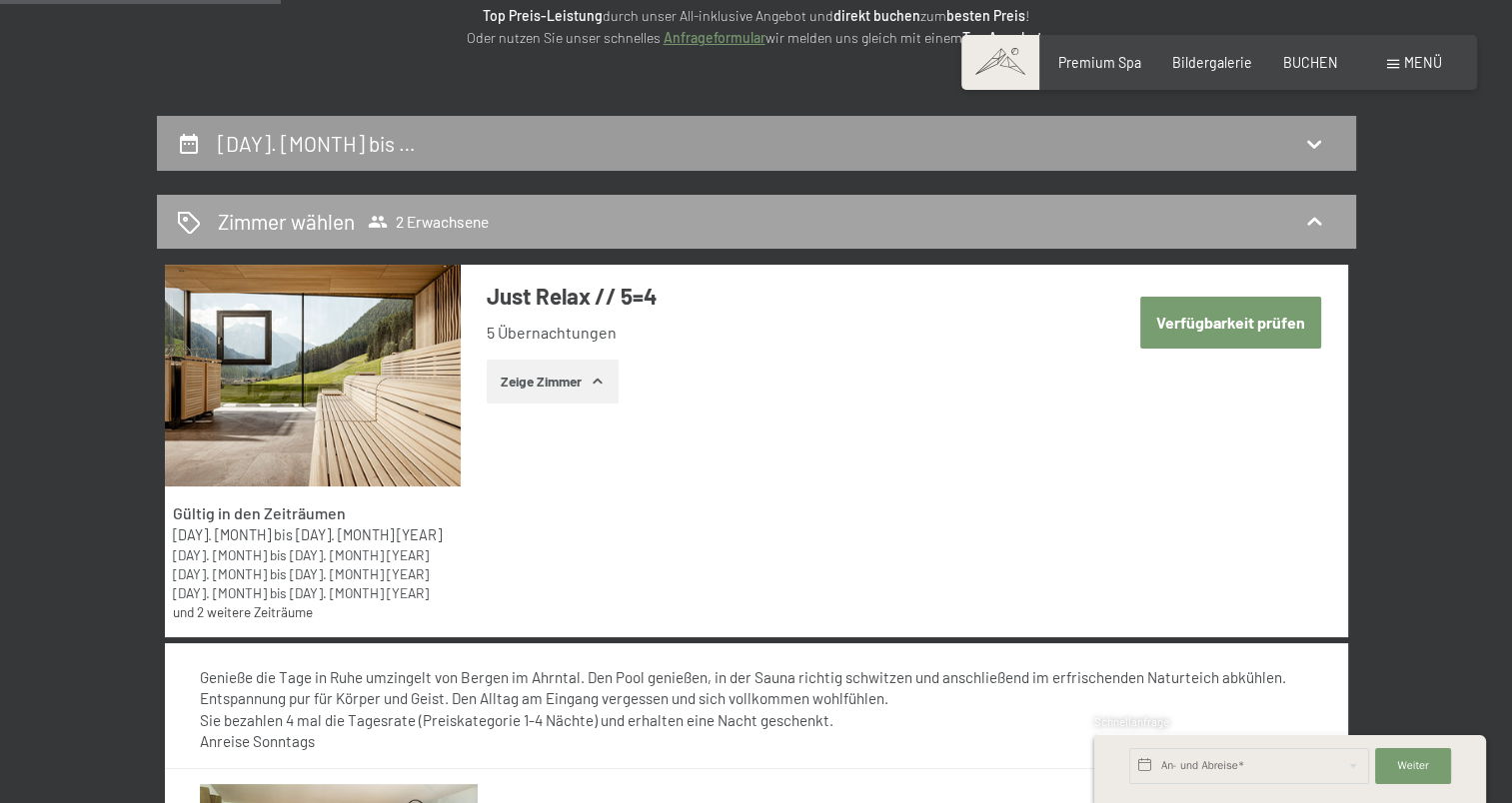 click on "Zimmer wählen 2 Erwachsene" at bounding box center (756, 222) 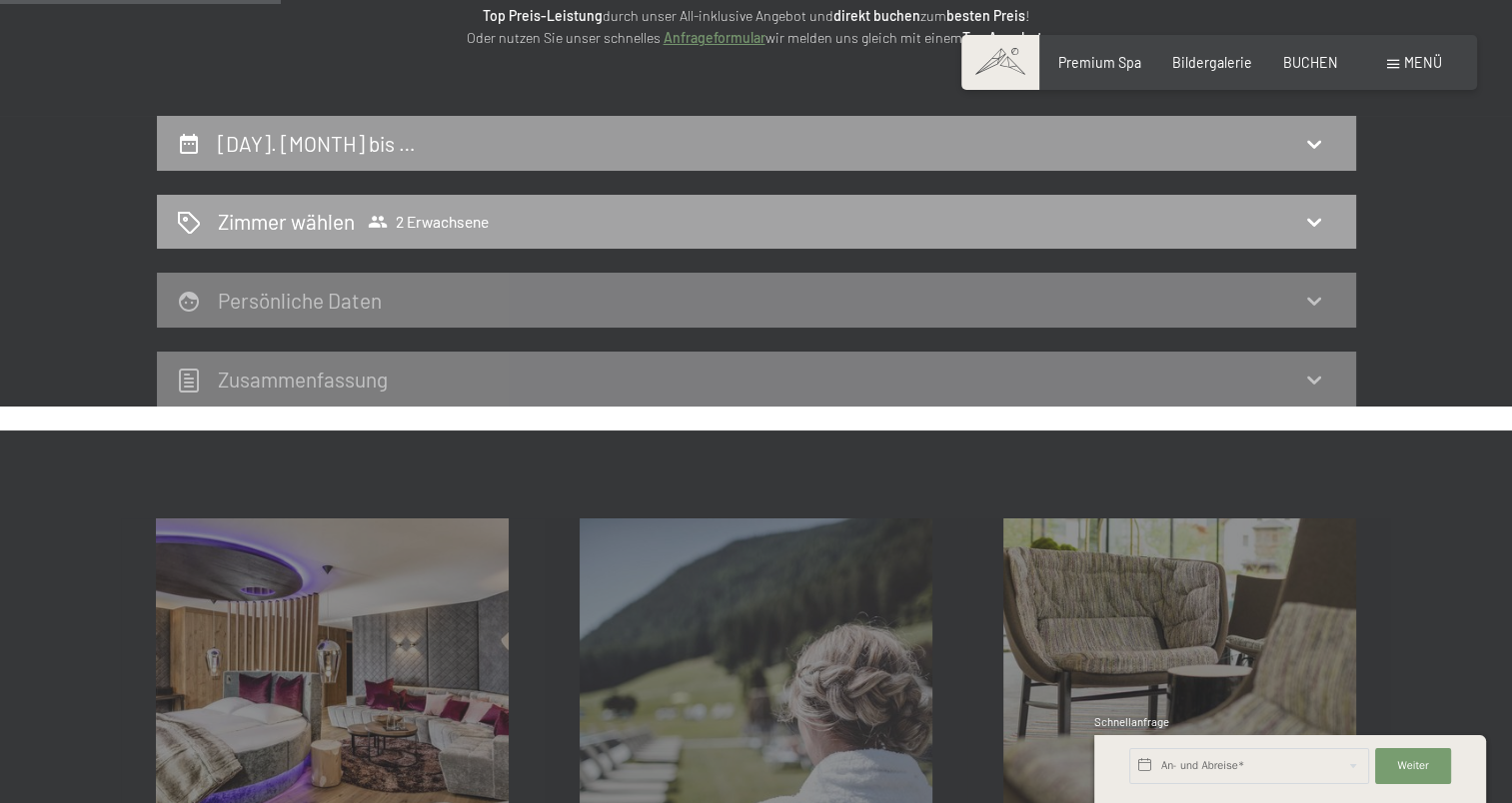 click on "Zimmer wählen" at bounding box center [286, 221] 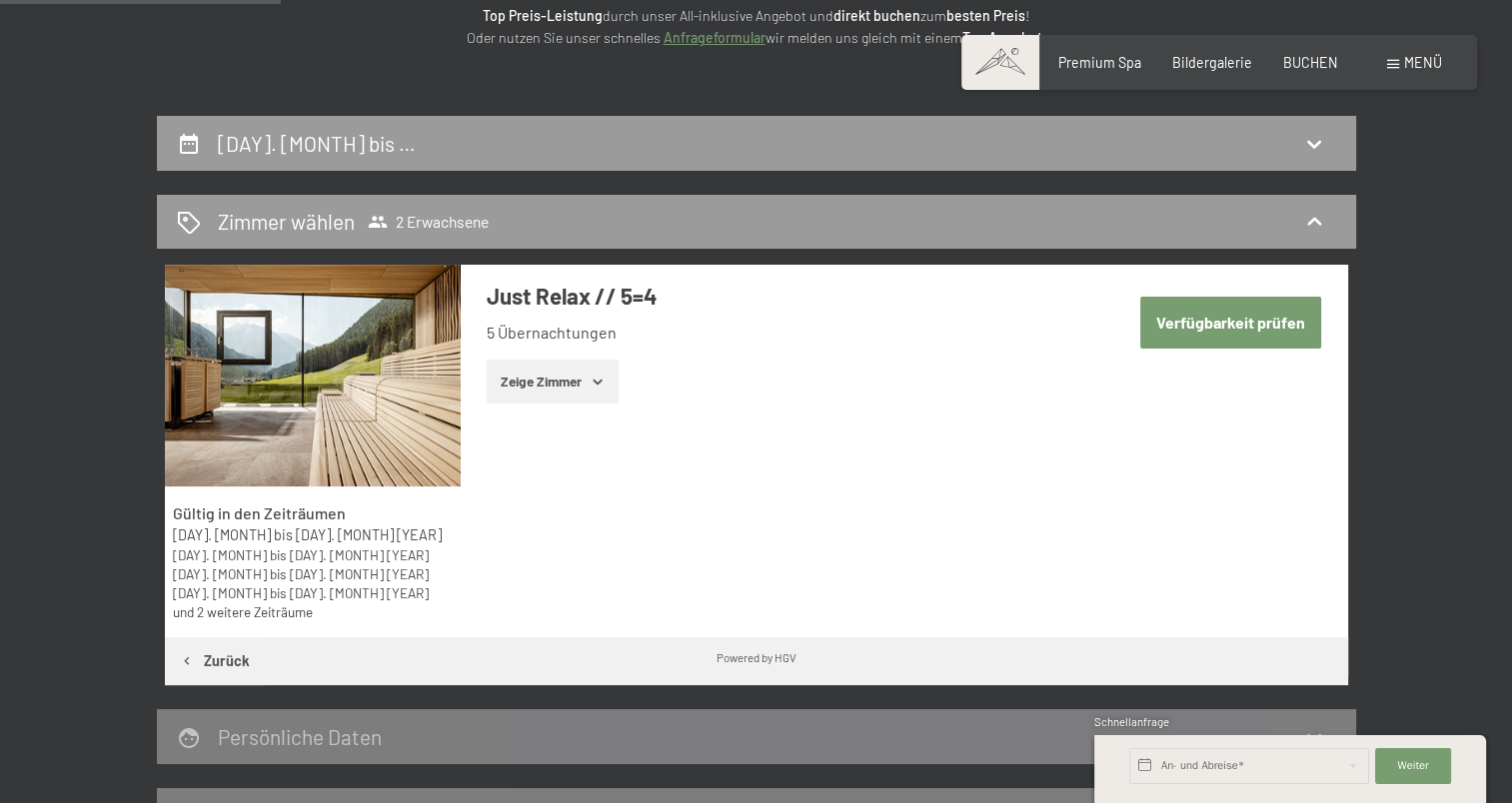 click on "Zeige Zimmer" at bounding box center (553, 382) 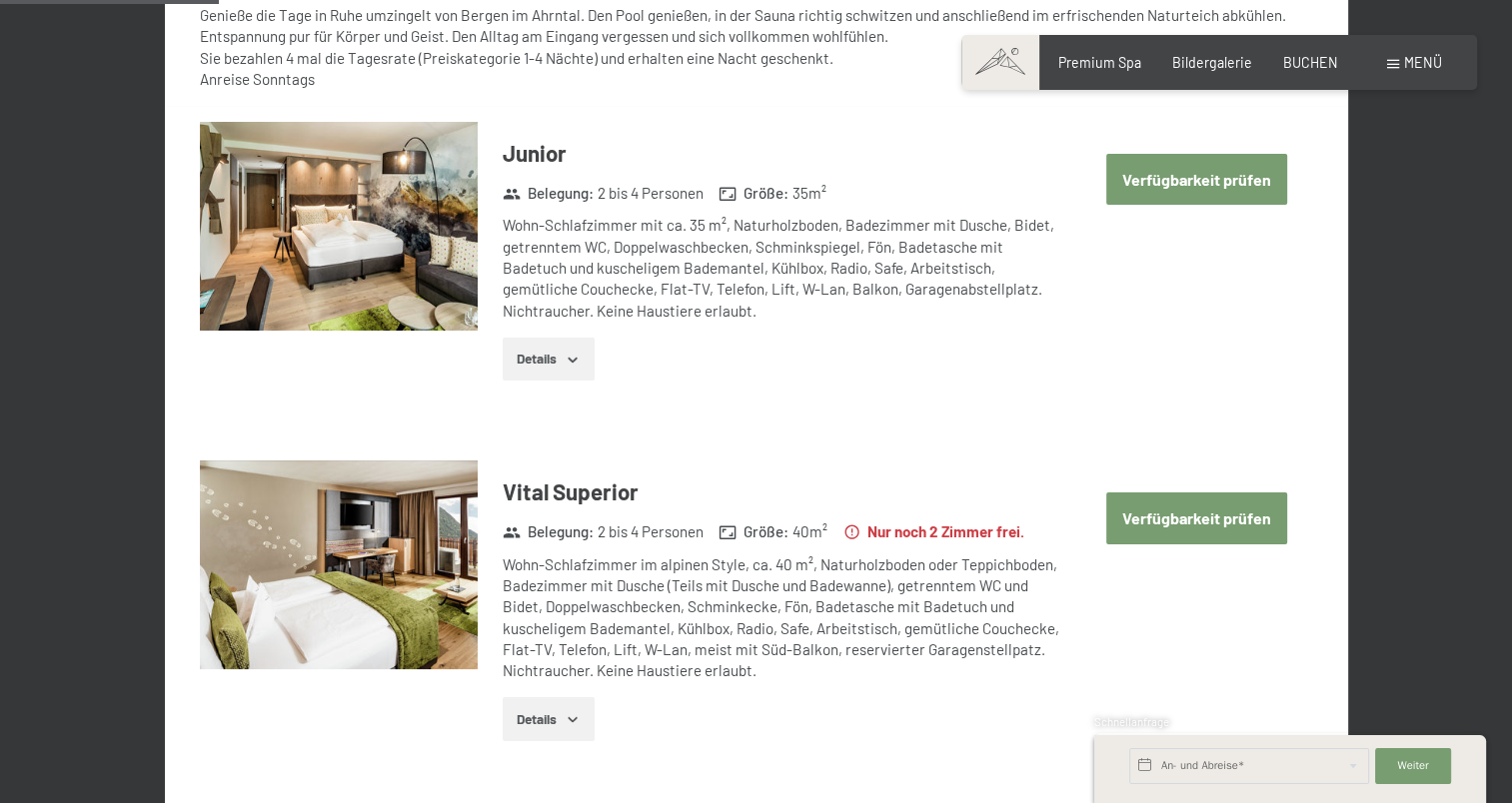 scroll, scrollTop: 963, scrollLeft: 0, axis: vertical 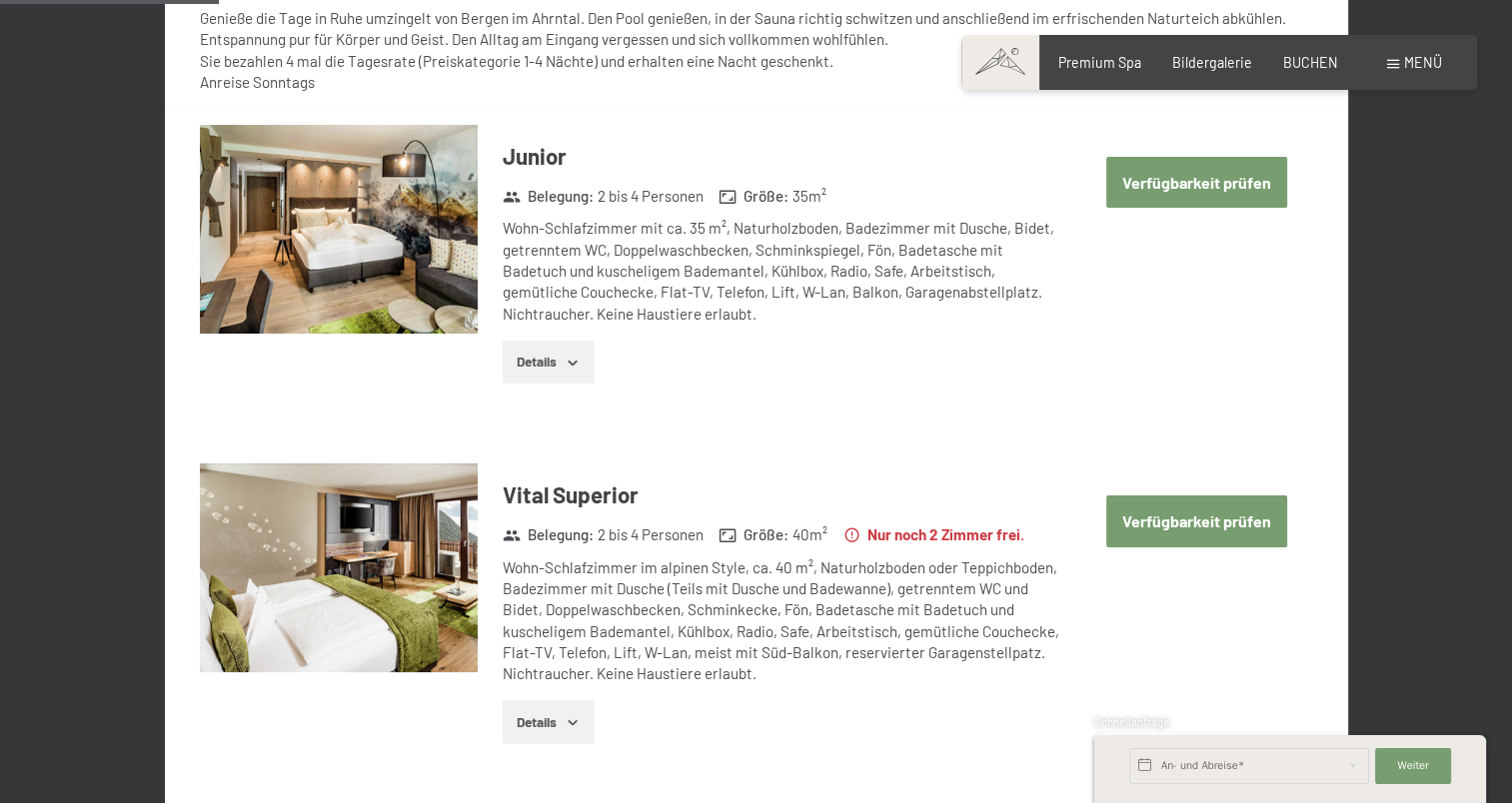 click on "Verfügbarkeit prüfen" at bounding box center [1196, 182] 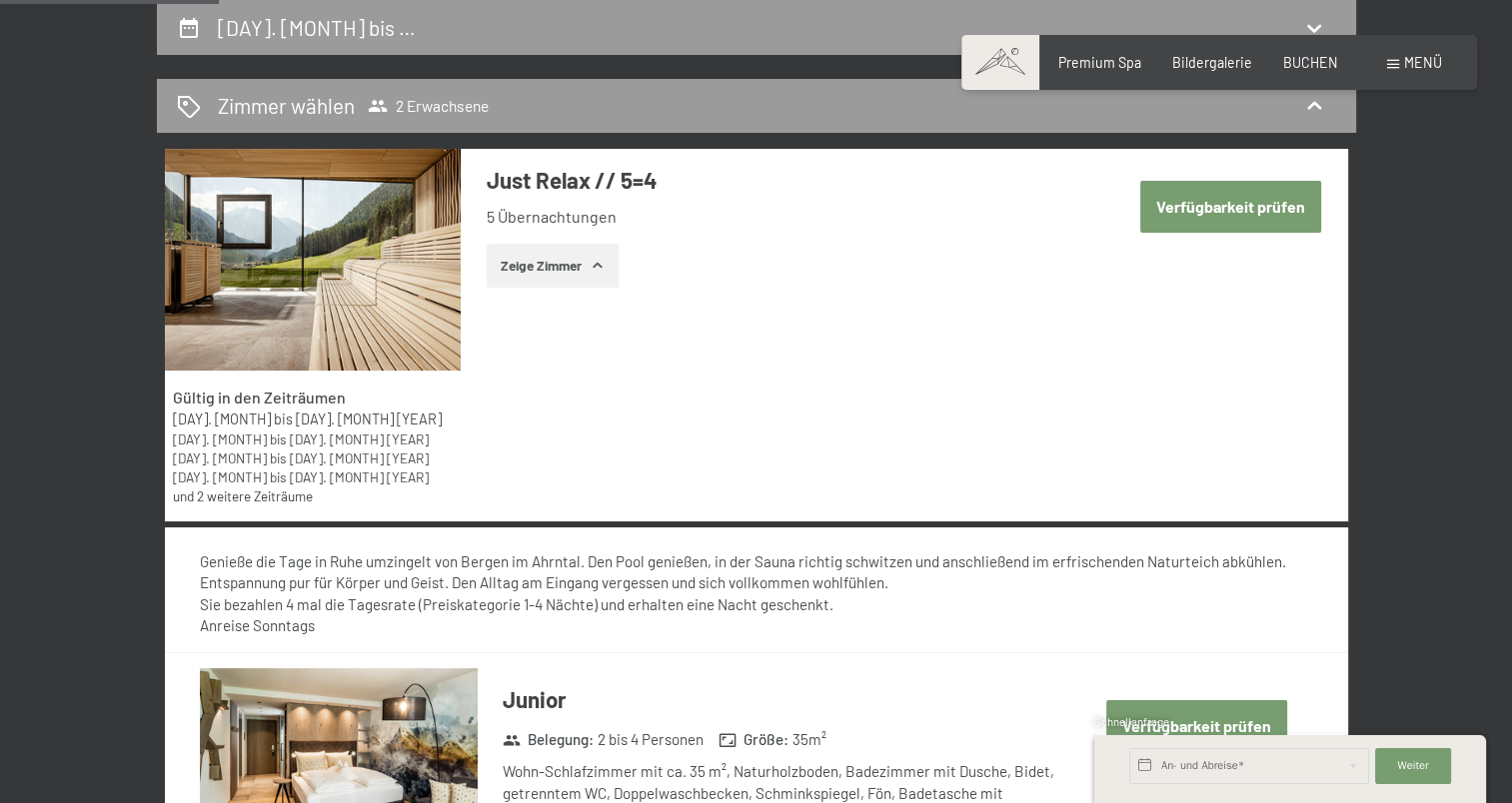 select on "2025-09-01" 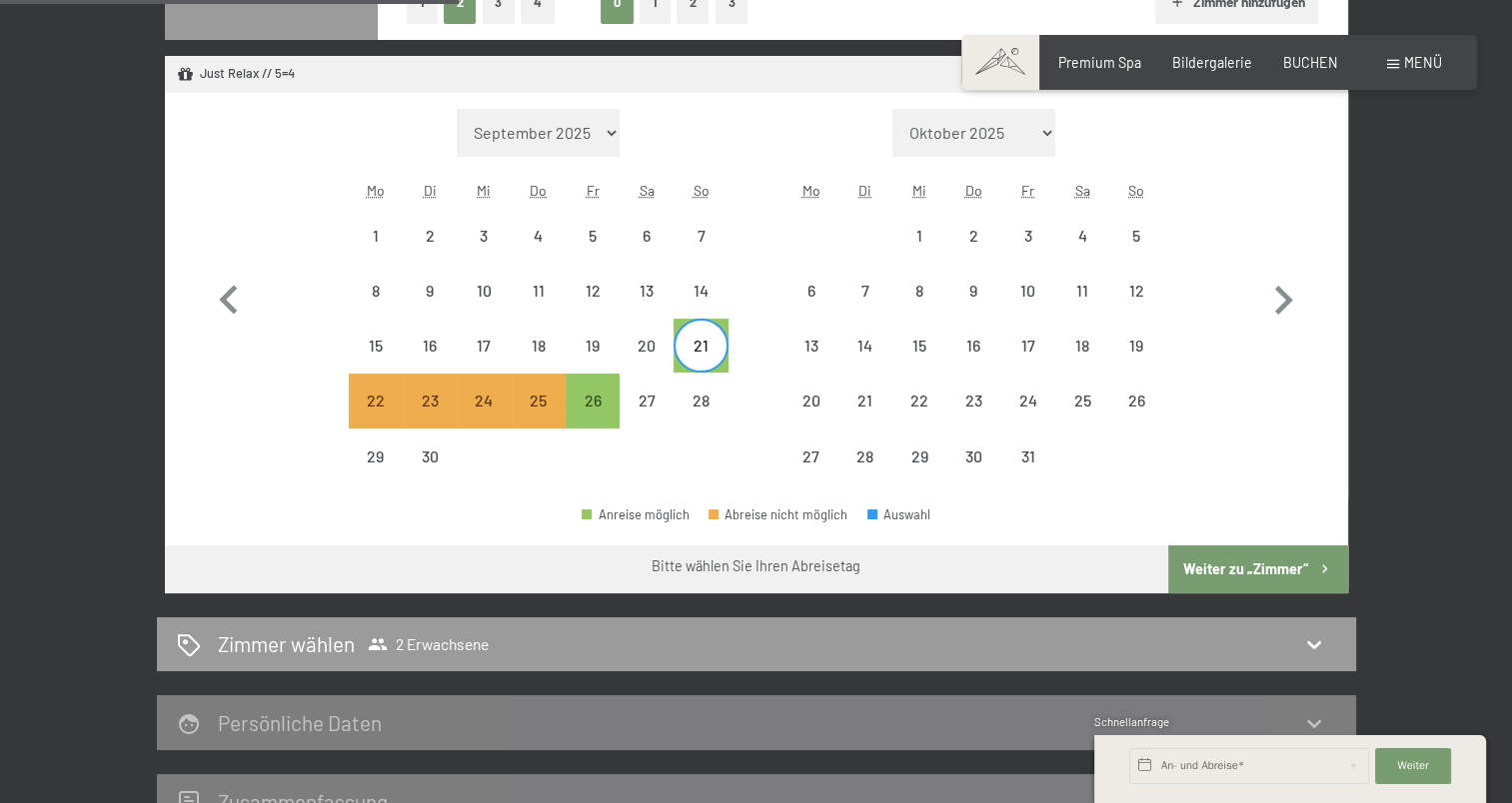 scroll, scrollTop: 548, scrollLeft: 0, axis: vertical 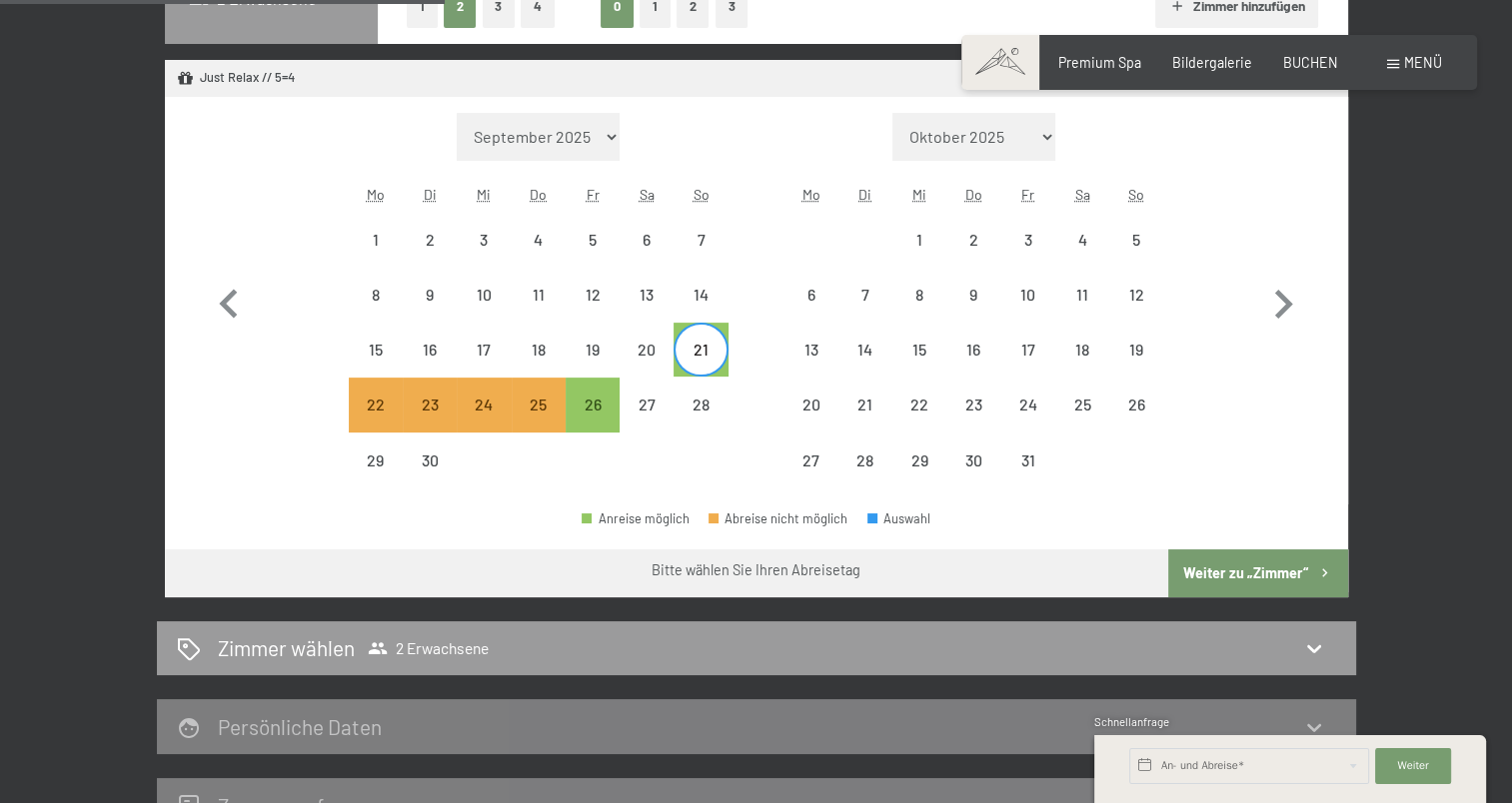 click on "Weiter zu „Zimmer“" at bounding box center (1257, 573) 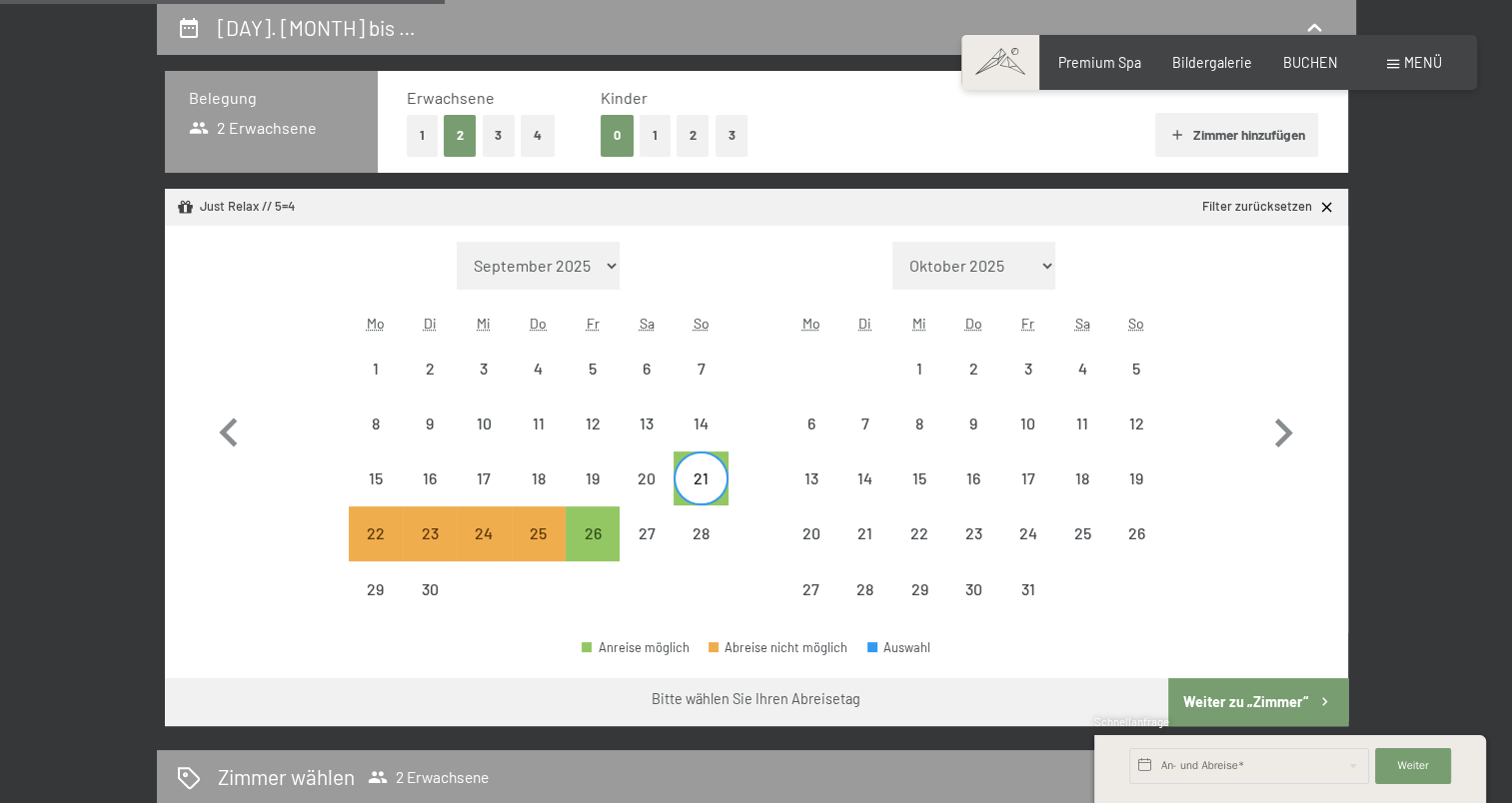 select on "2025-09-01" 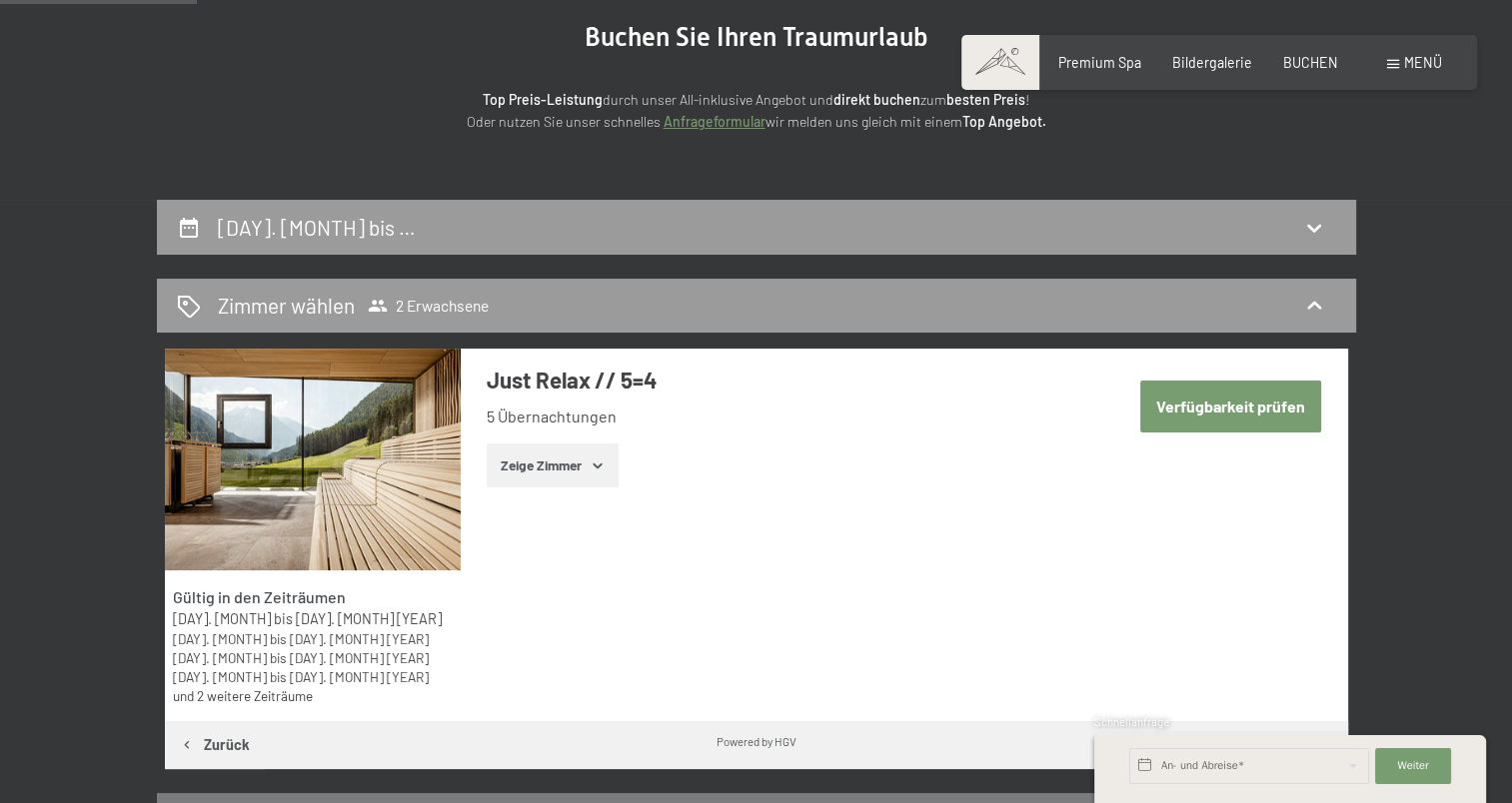 scroll, scrollTop: 212, scrollLeft: 0, axis: vertical 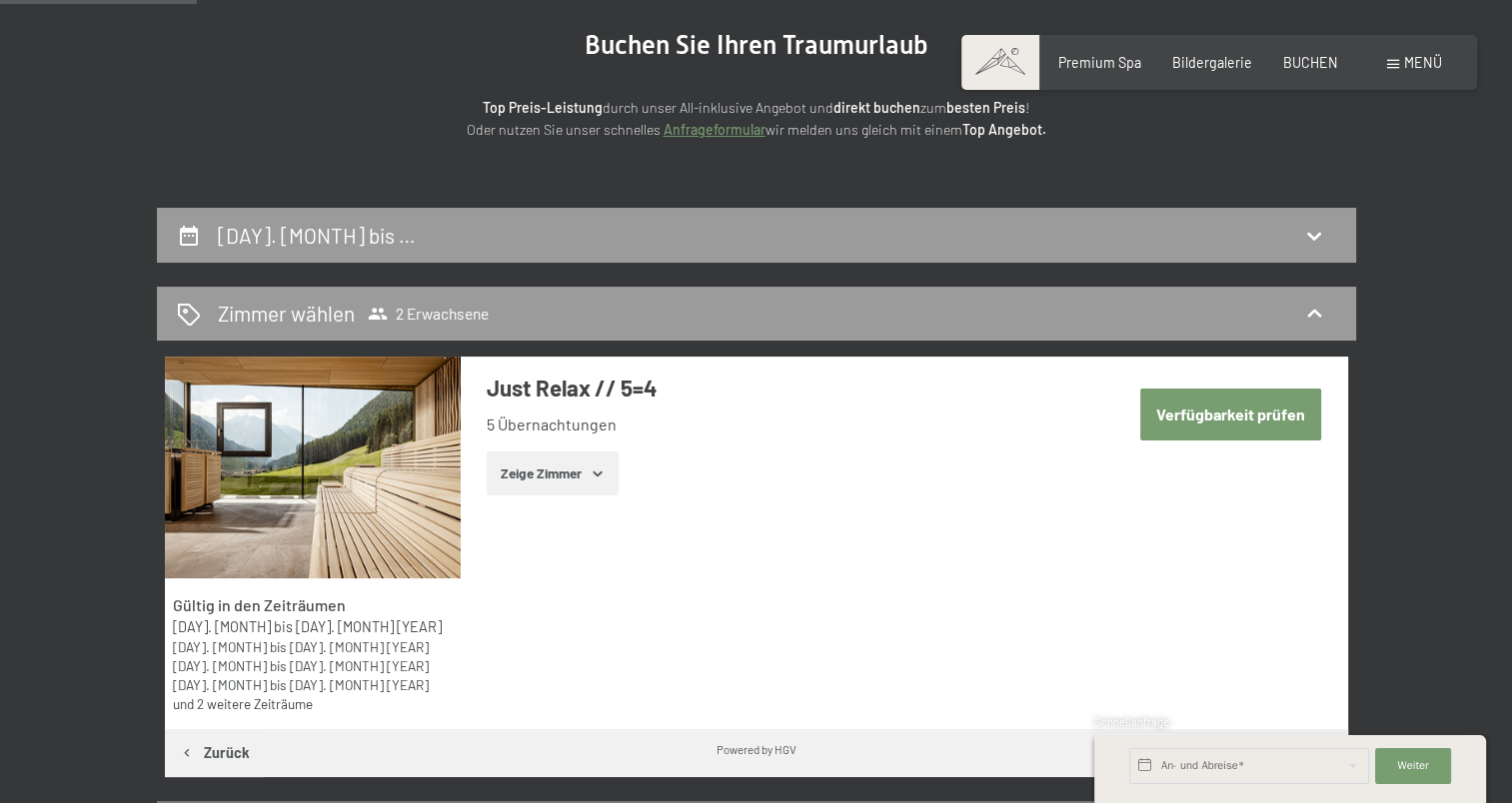 click on "Zeige Zimmer" at bounding box center [553, 473] 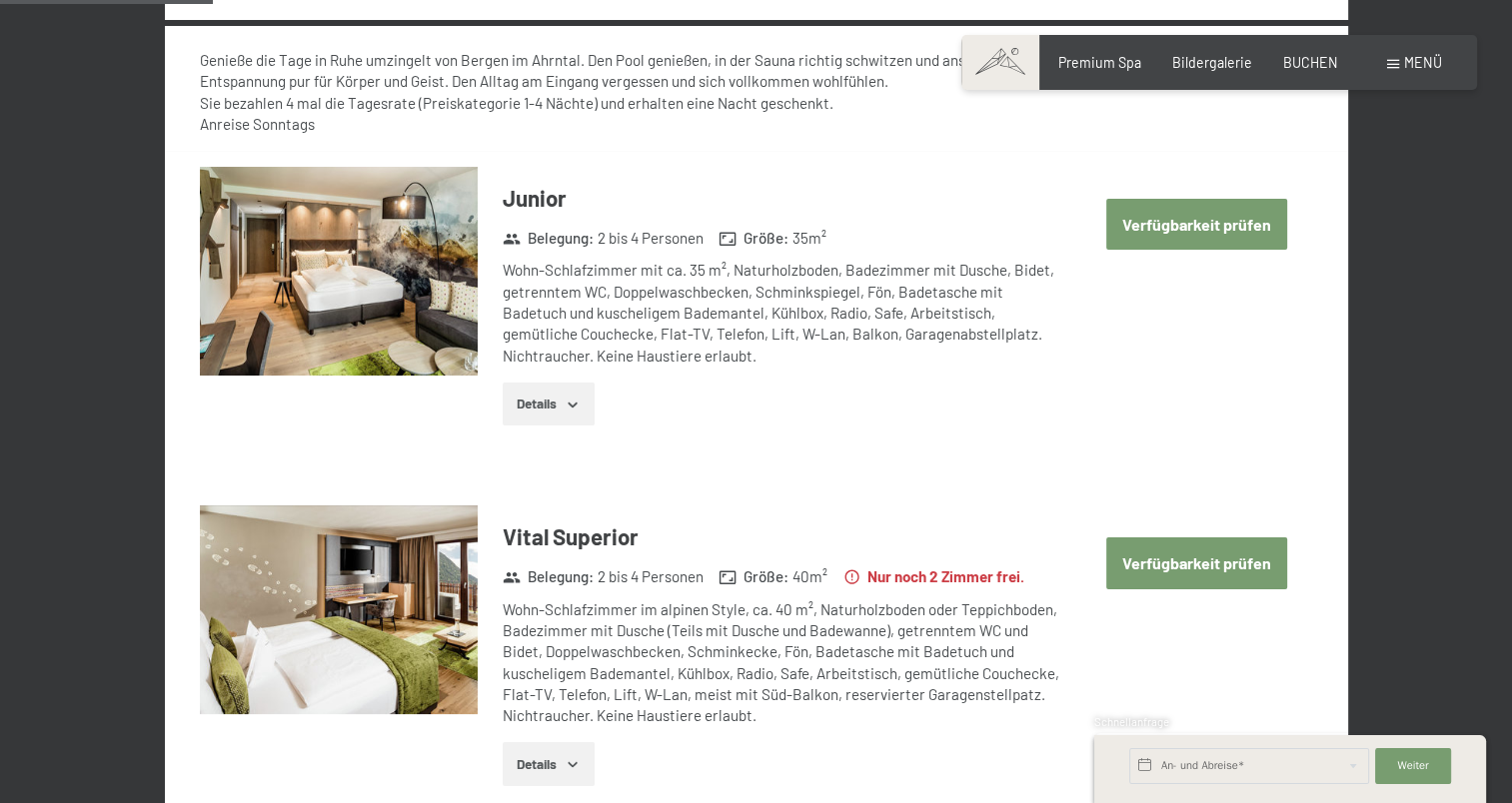 scroll, scrollTop: 950, scrollLeft: 0, axis: vertical 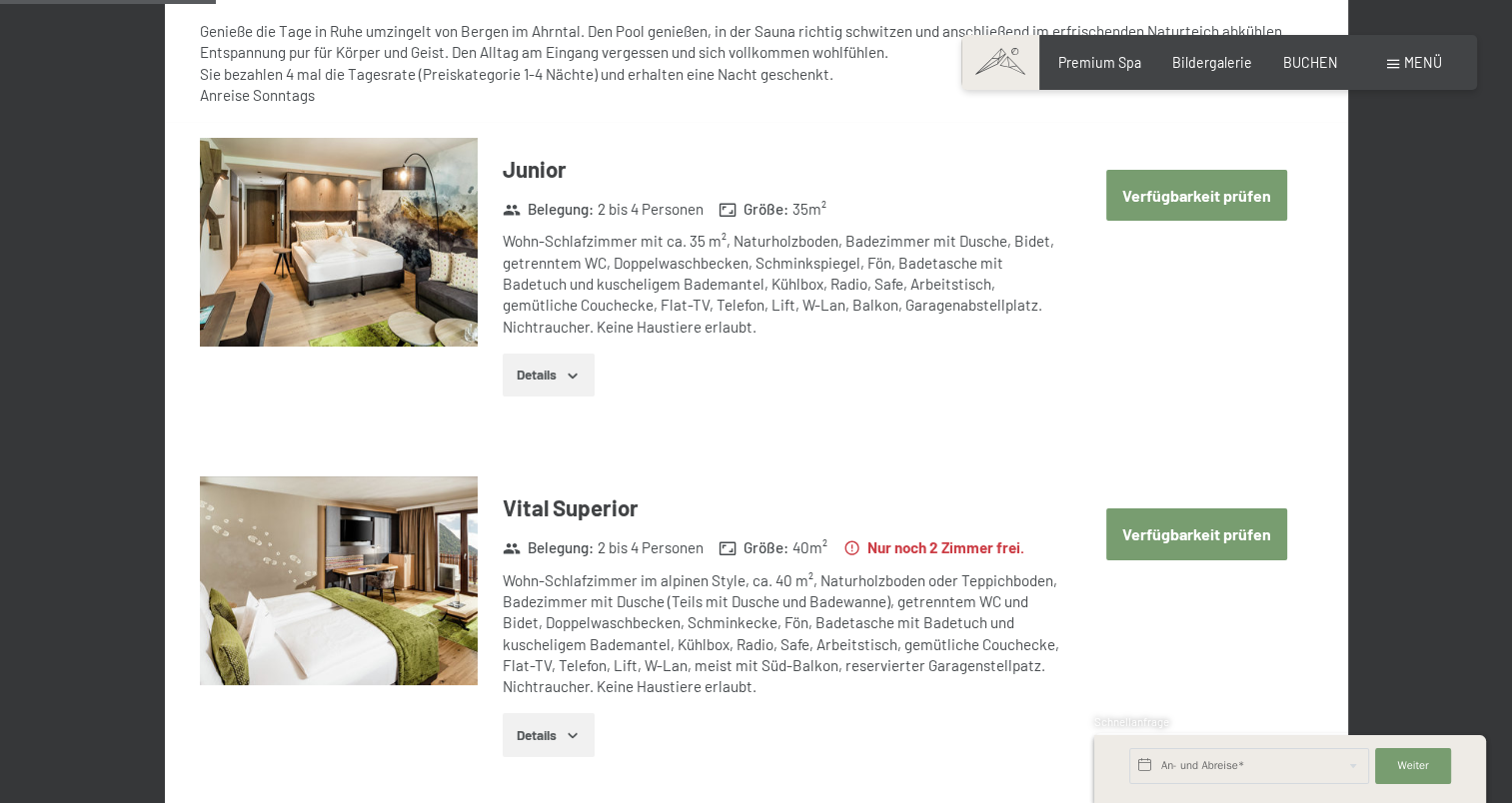 click on "Verfügbarkeit prüfen" at bounding box center [1196, 533] 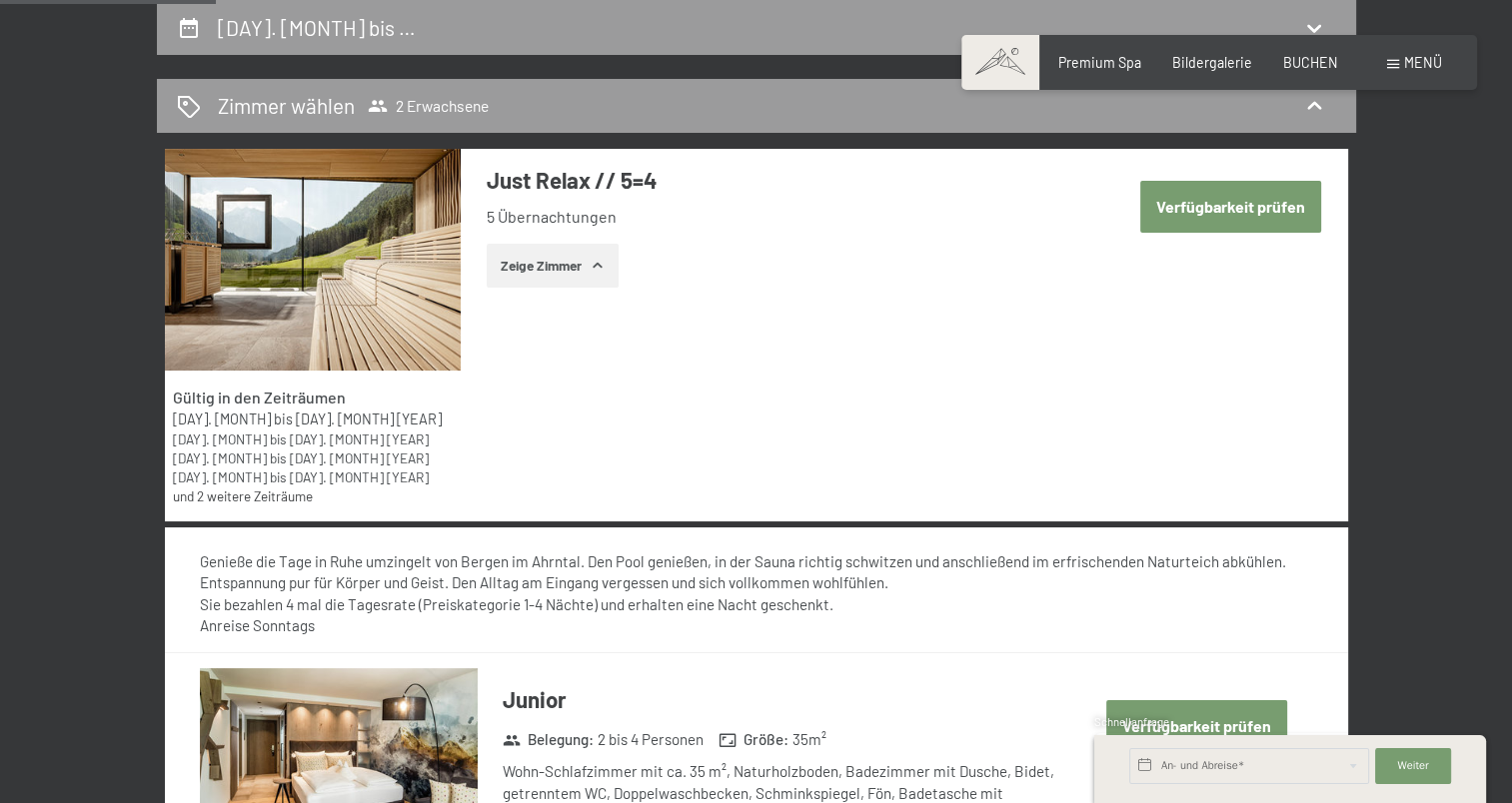 select on "2025-09-01" 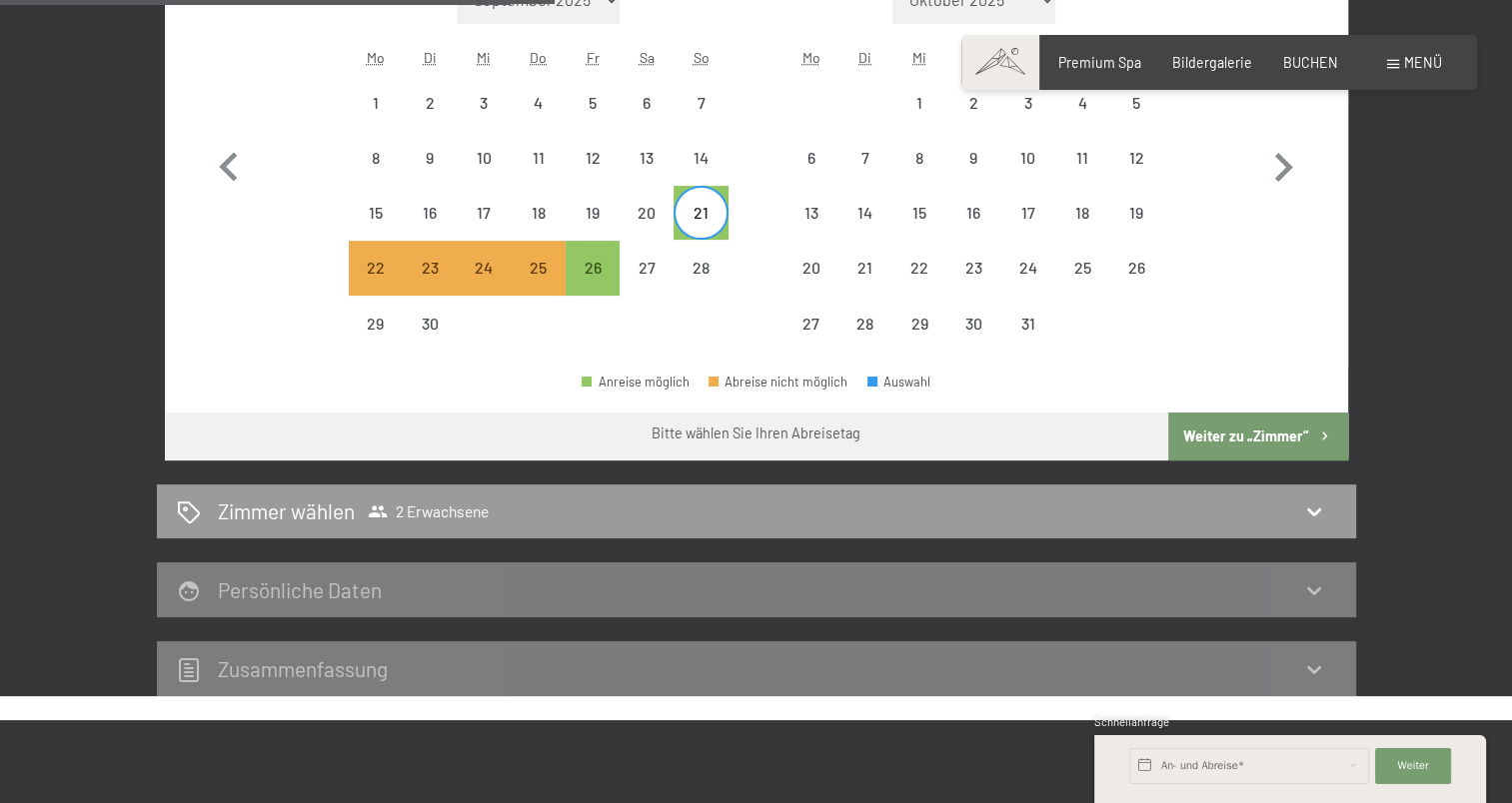 click on "Weiter zu „Zimmer“" at bounding box center [1257, 436] 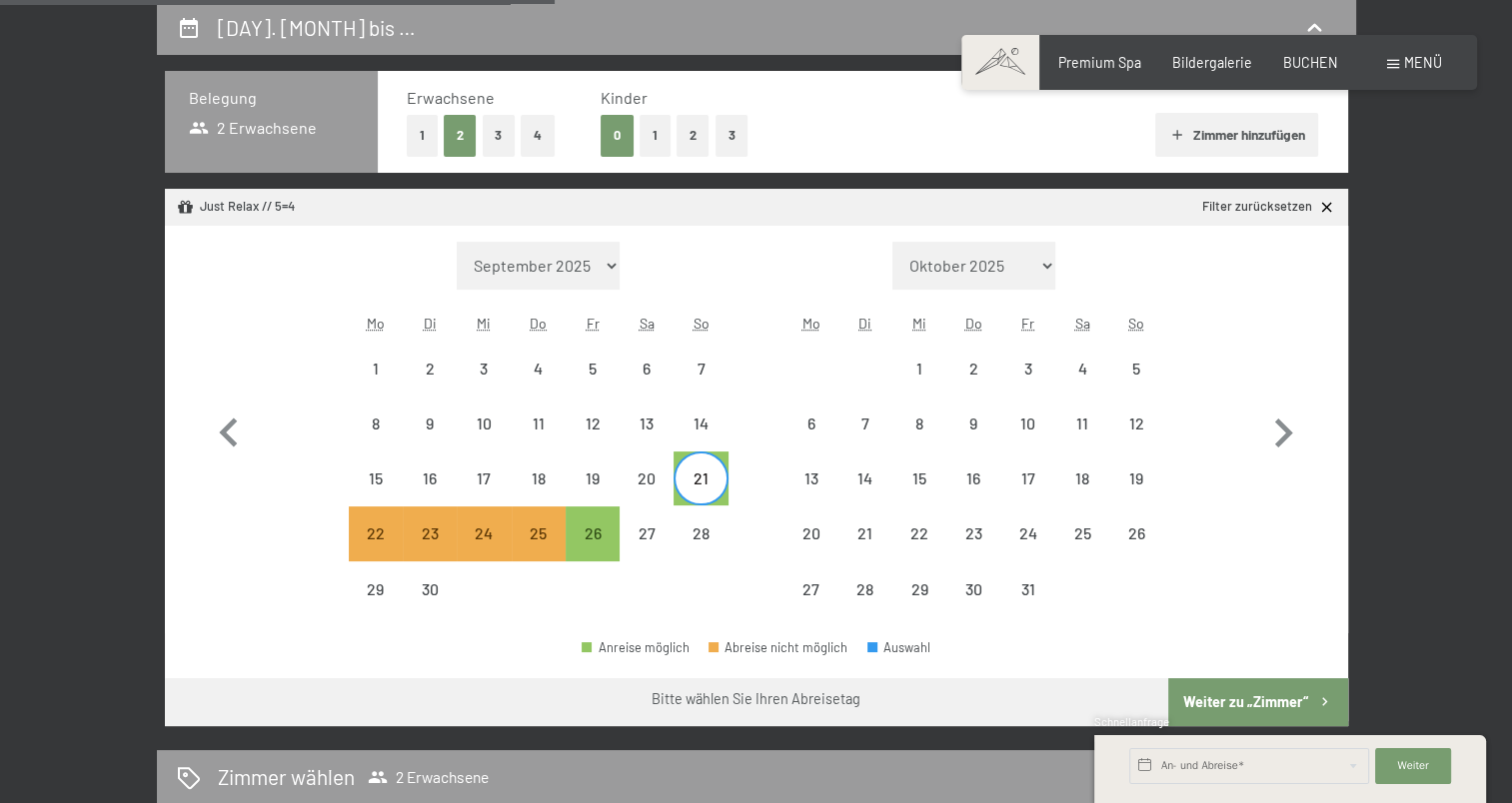 select on "2025-09-01" 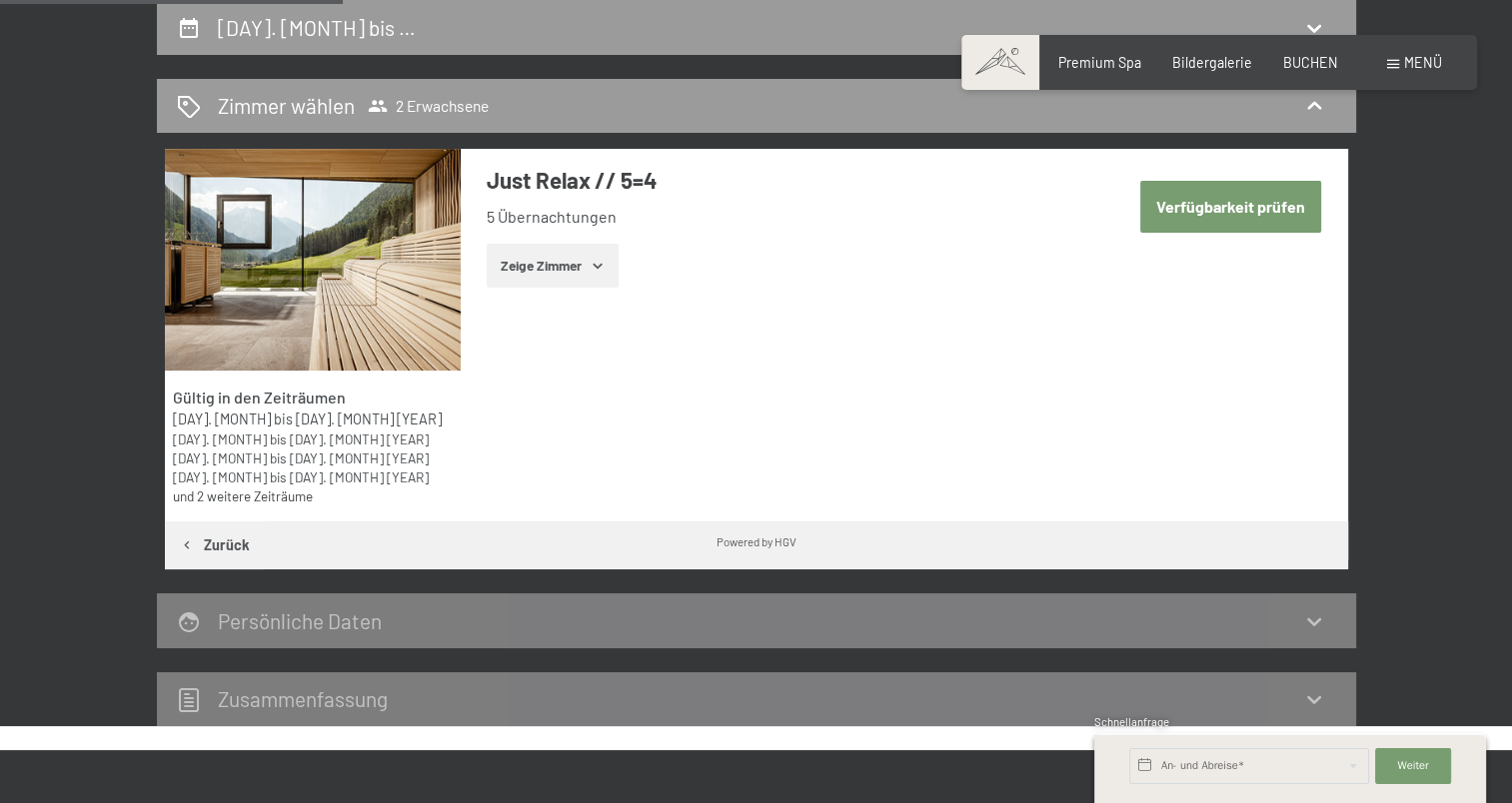 click on "Zeige Zimmer" at bounding box center [553, 266] 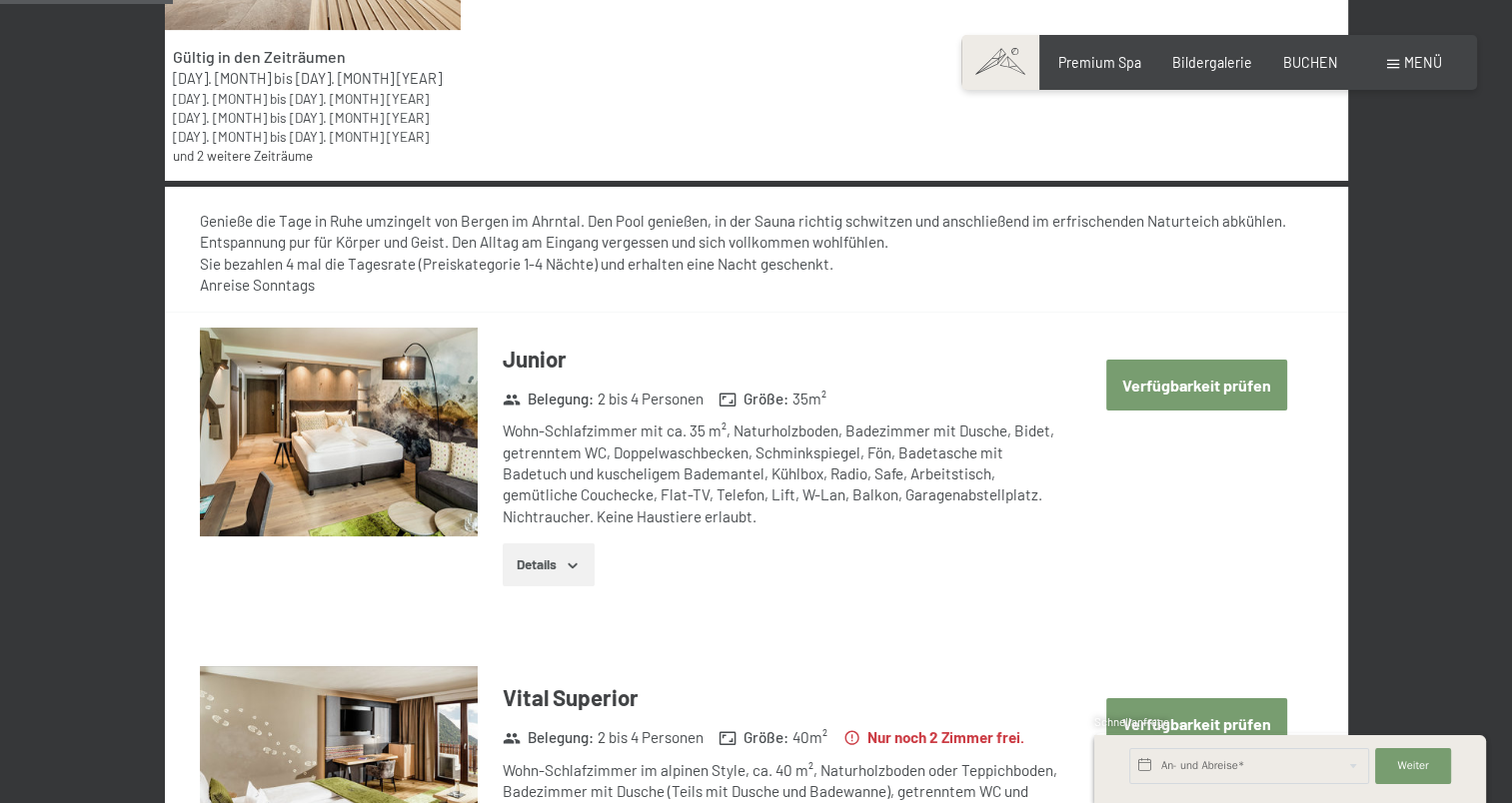 scroll, scrollTop: 759, scrollLeft: 0, axis: vertical 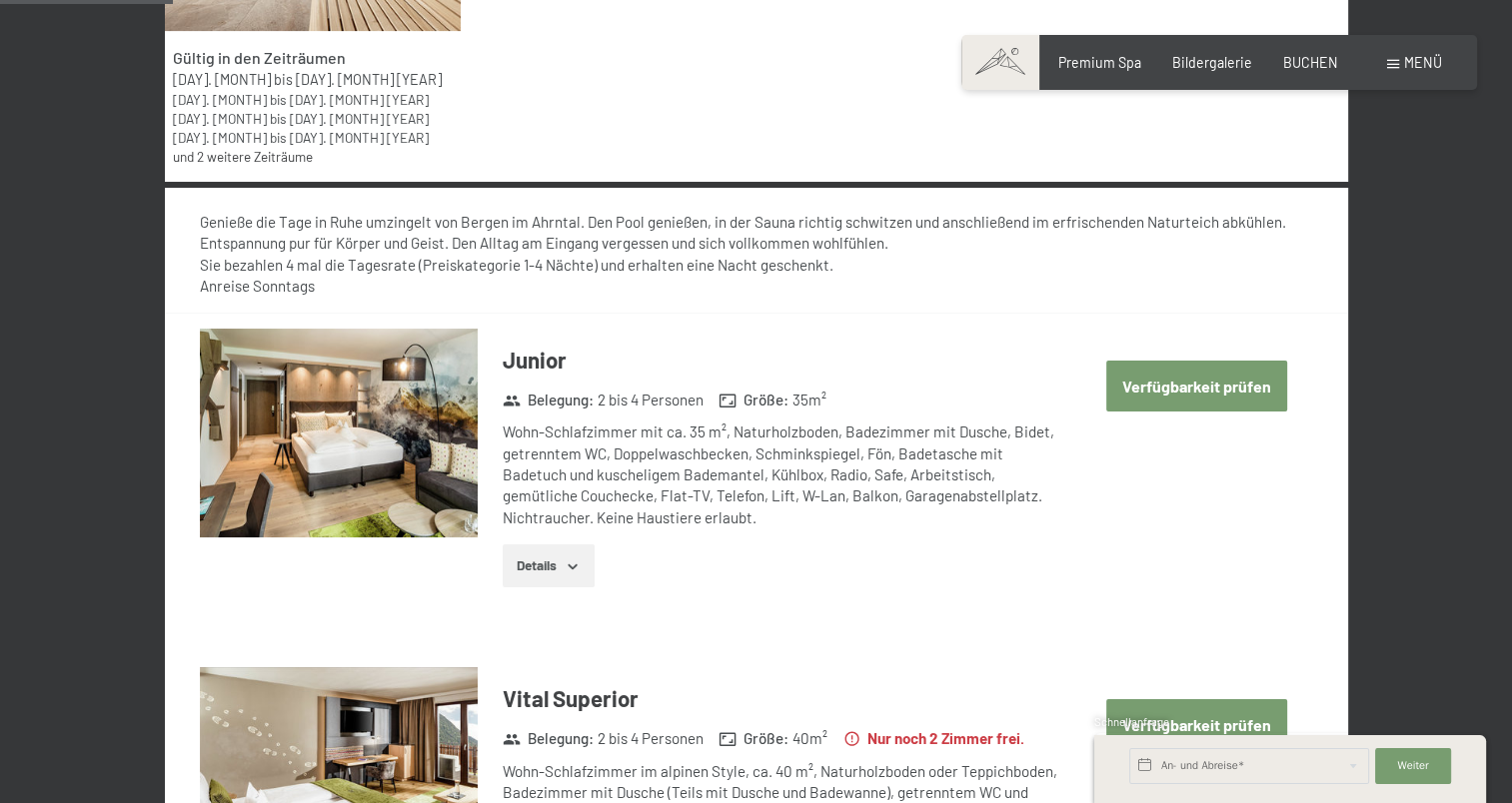click on "Verfügbarkeit prüfen" at bounding box center [1196, 386] 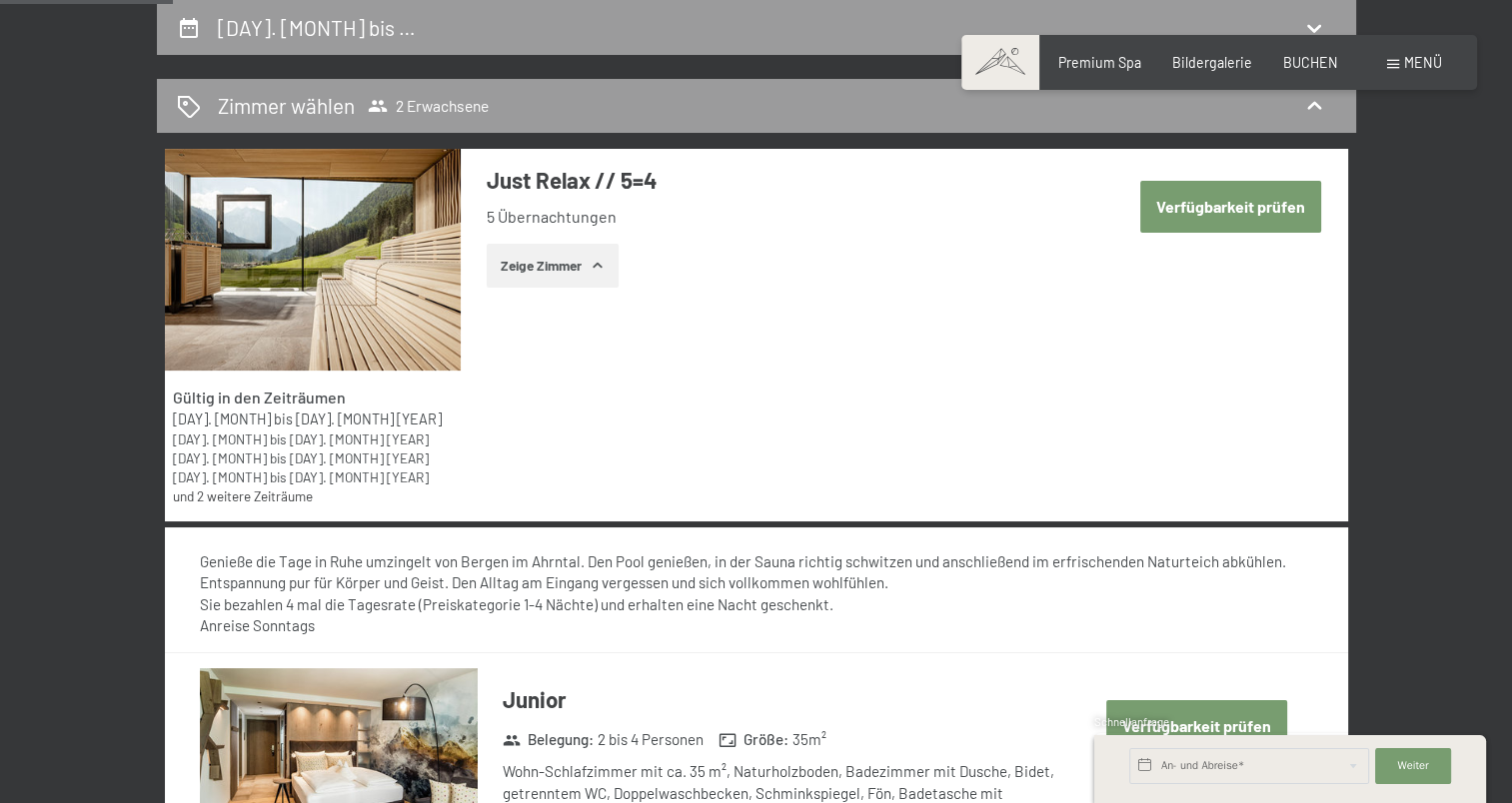 select on "2025-09-01" 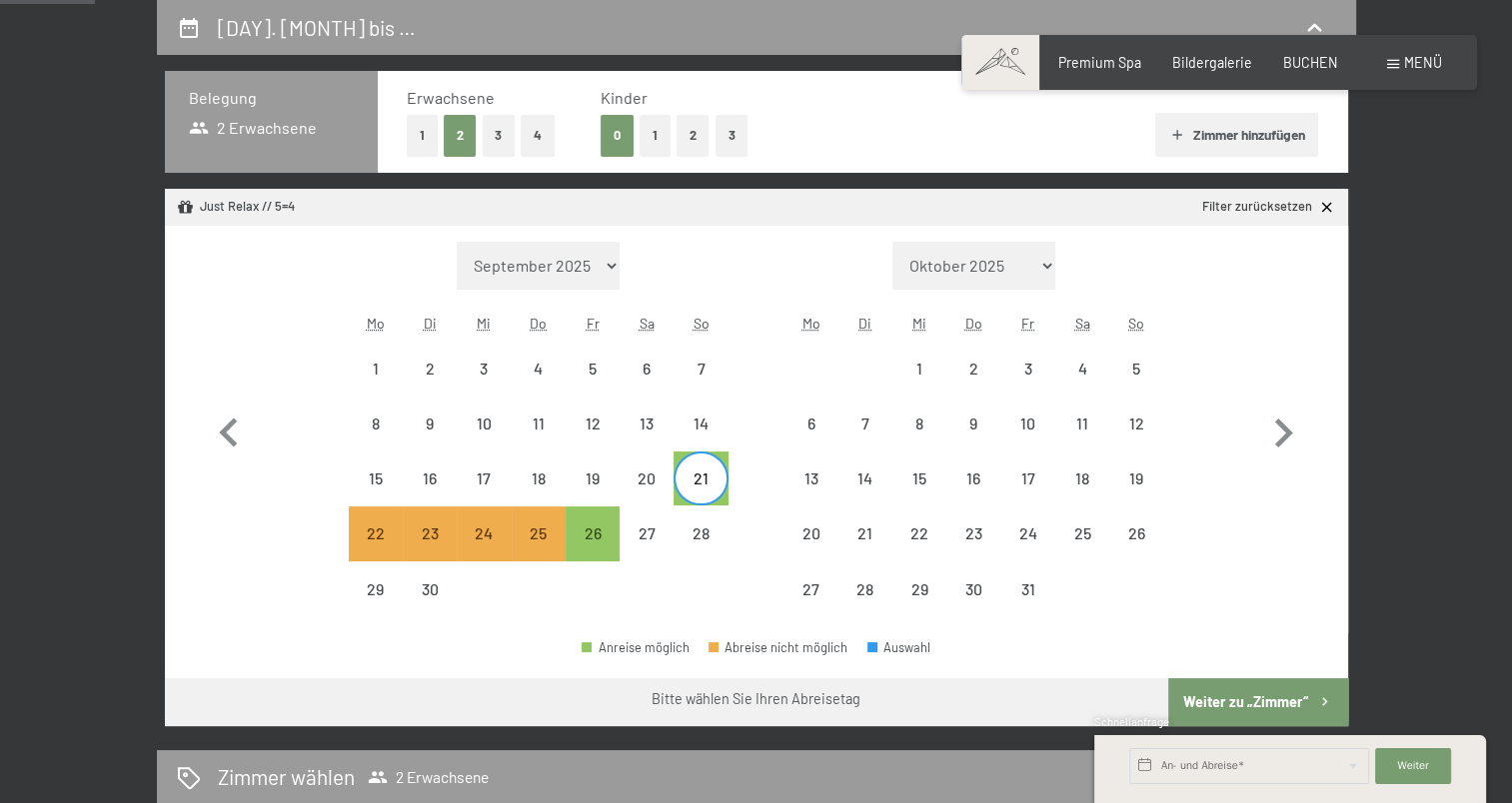 click on "21" at bounding box center (701, 495) 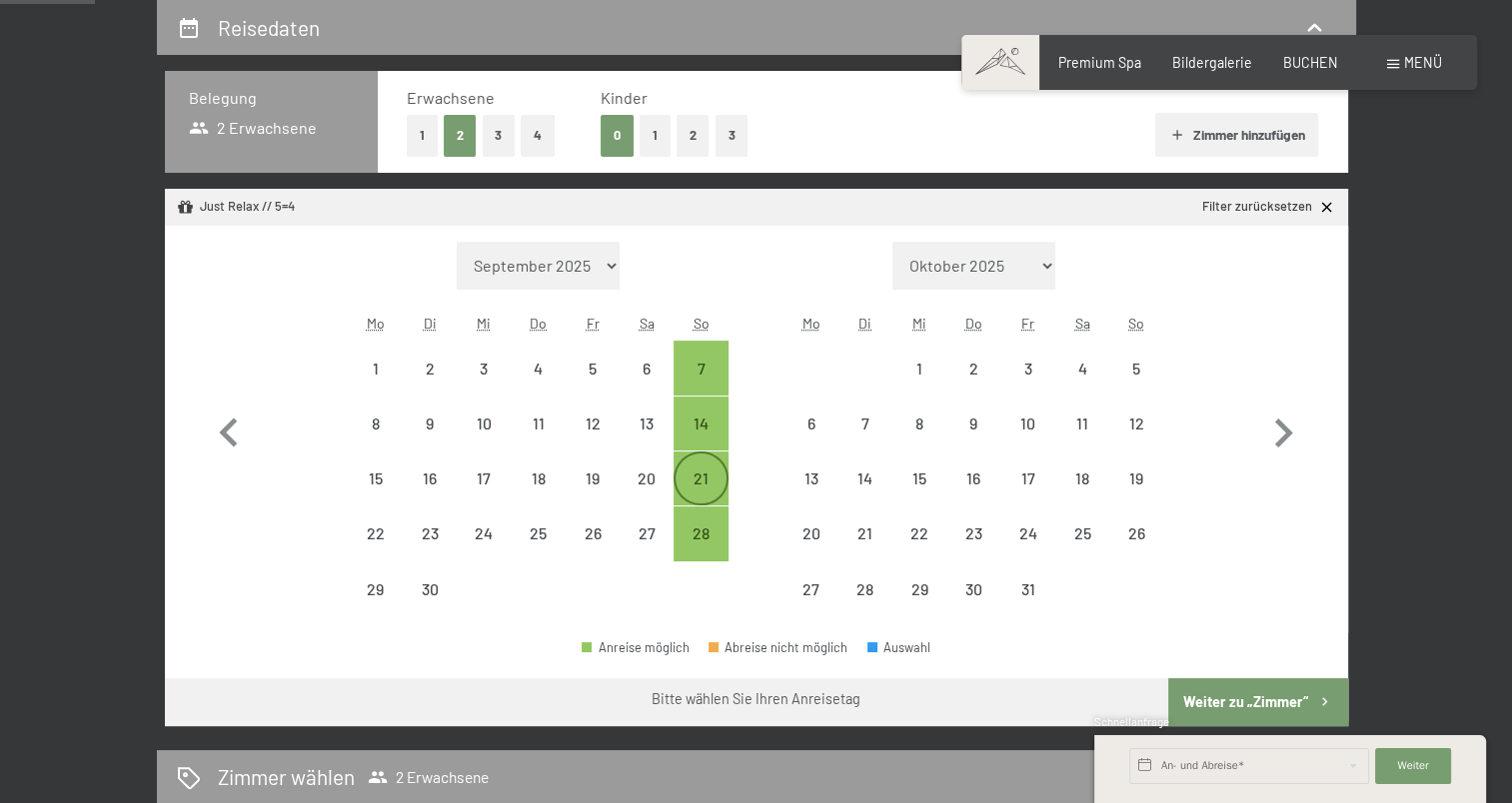 click on "21" at bounding box center [701, 495] 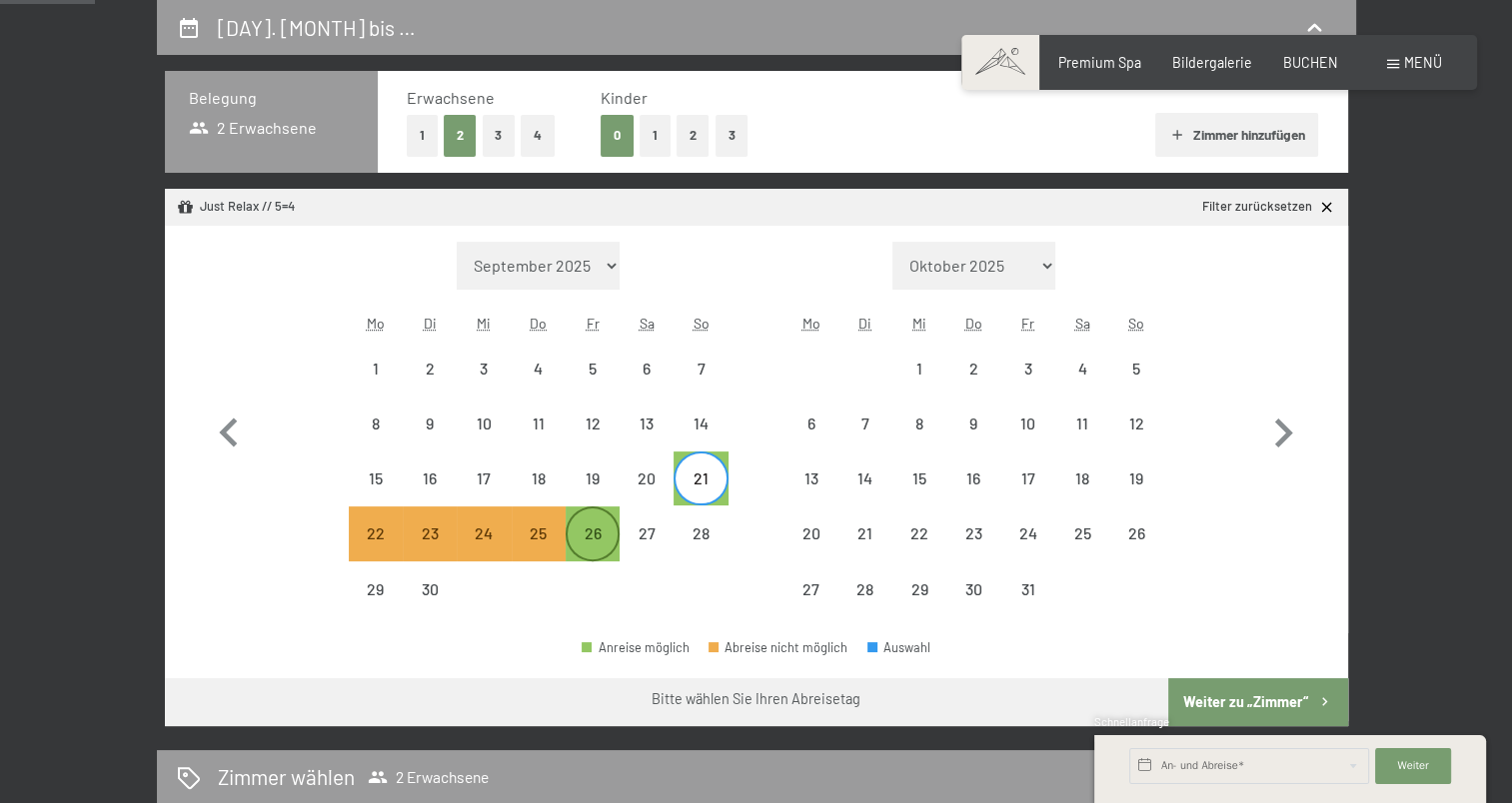 click on "26" at bounding box center [593, 550] 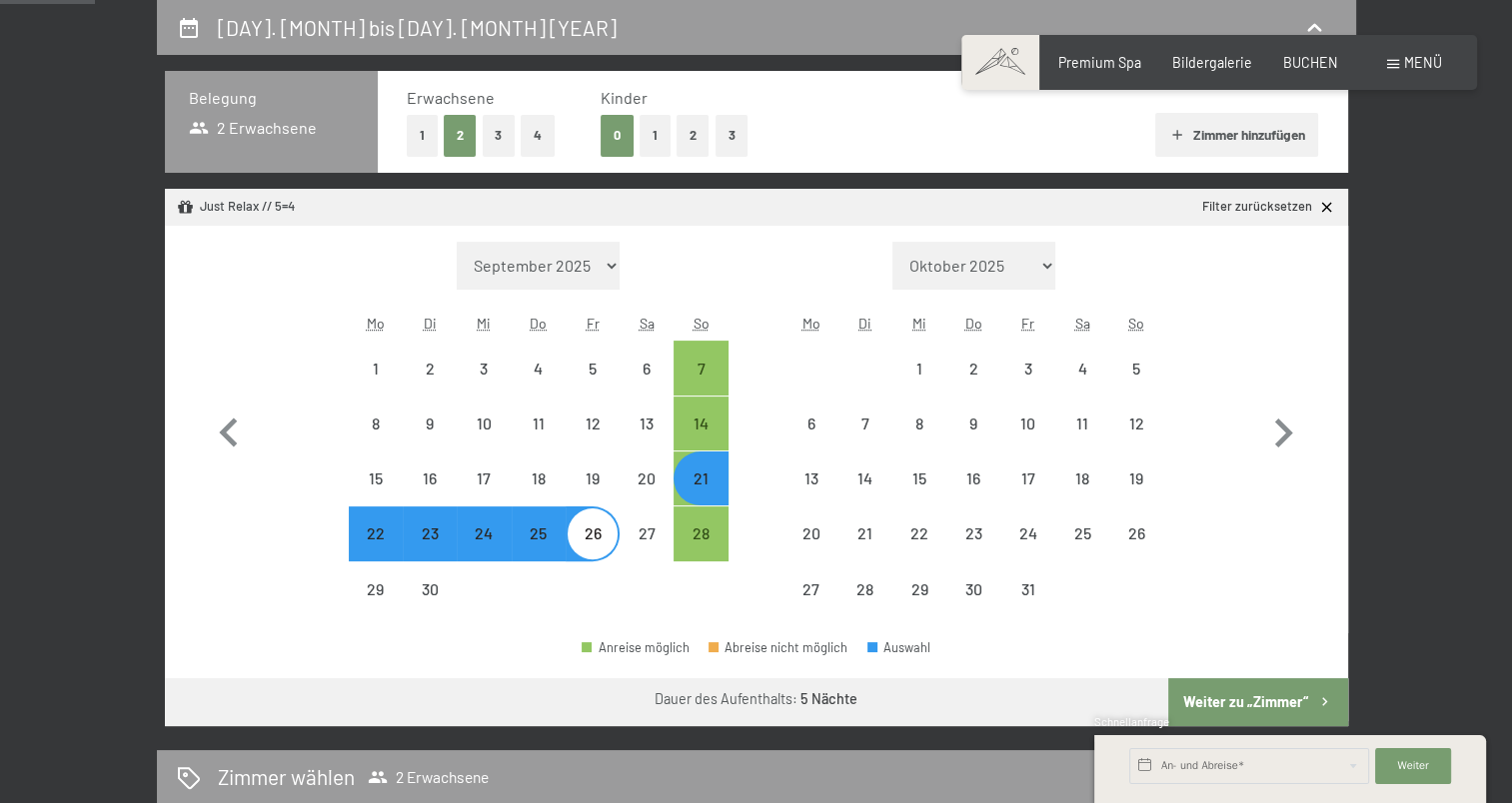 select on "2025-09-01" 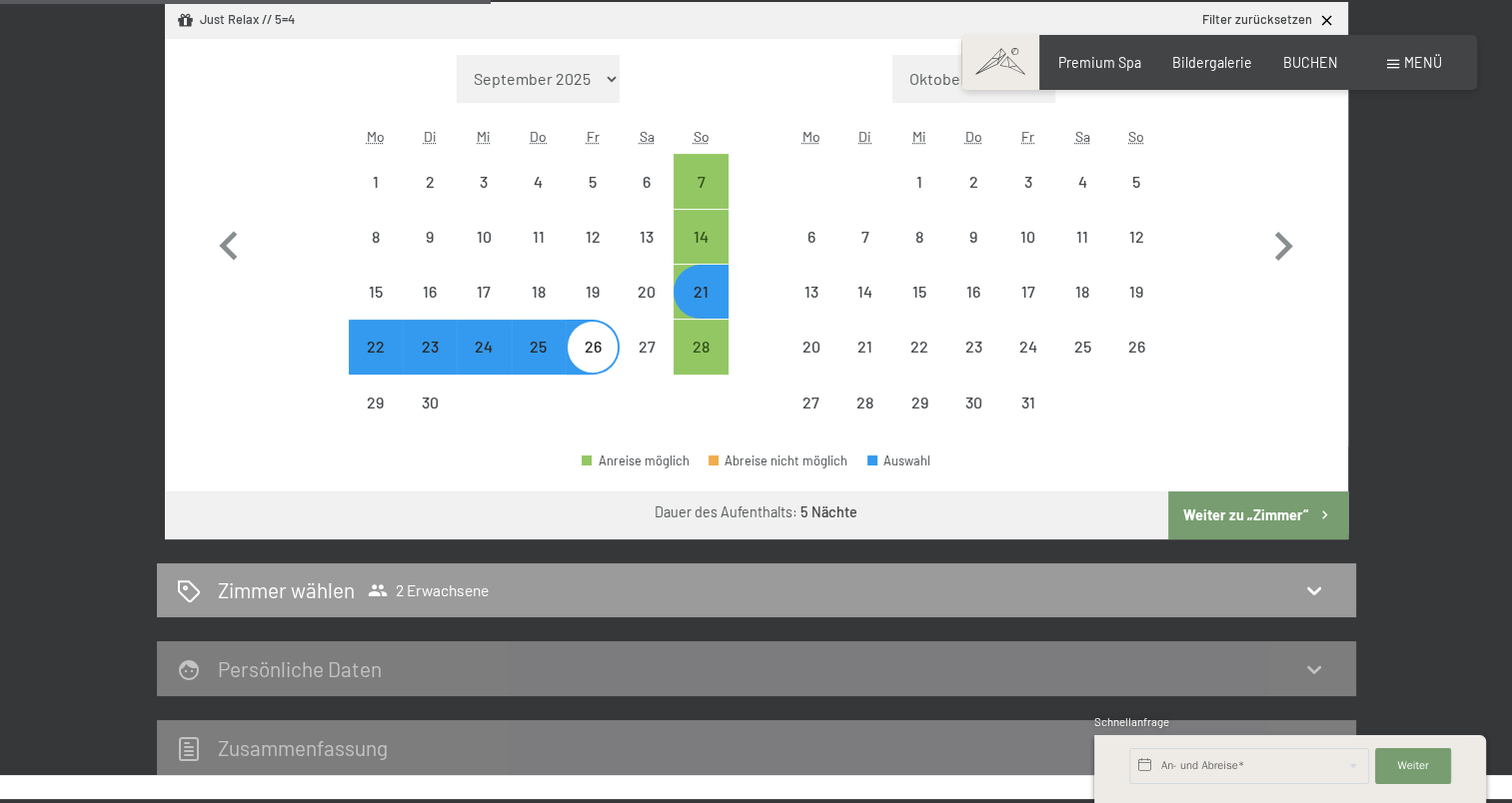 click on "Weiter zu „Zimmer“" at bounding box center (1257, 515) 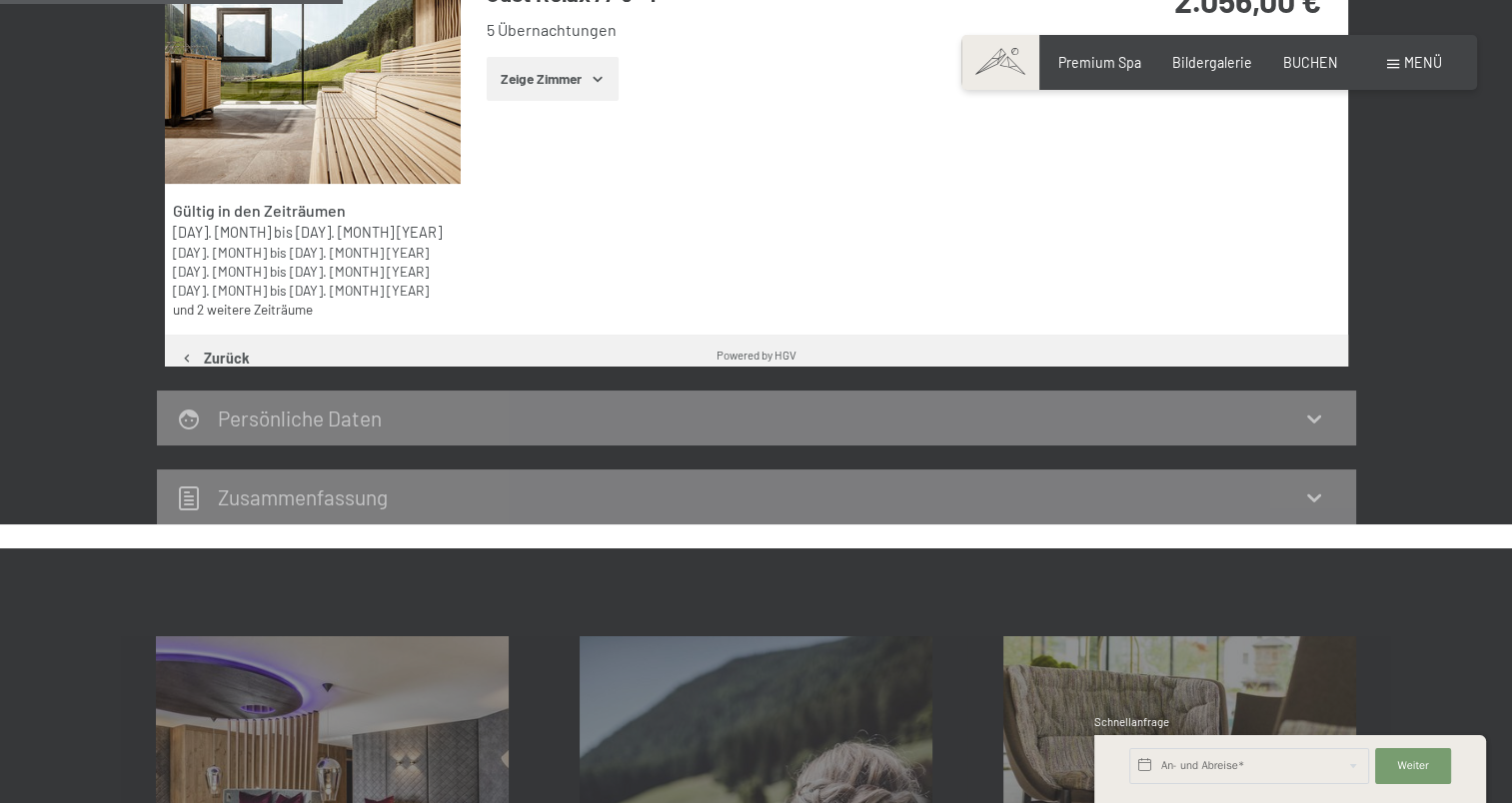 scroll, scrollTop: 419, scrollLeft: 0, axis: vertical 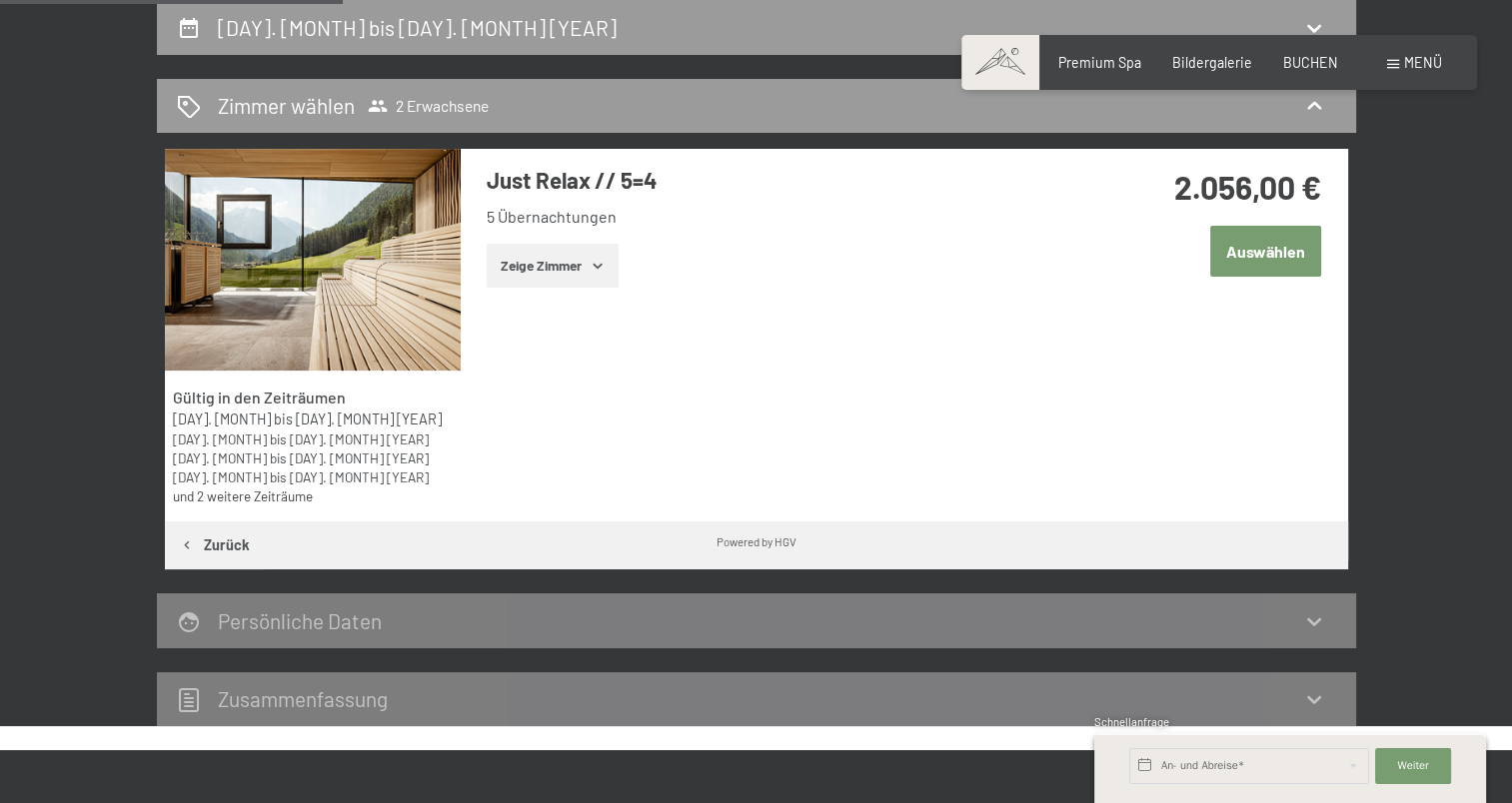 click on "Zeige Zimmer" at bounding box center (553, 266) 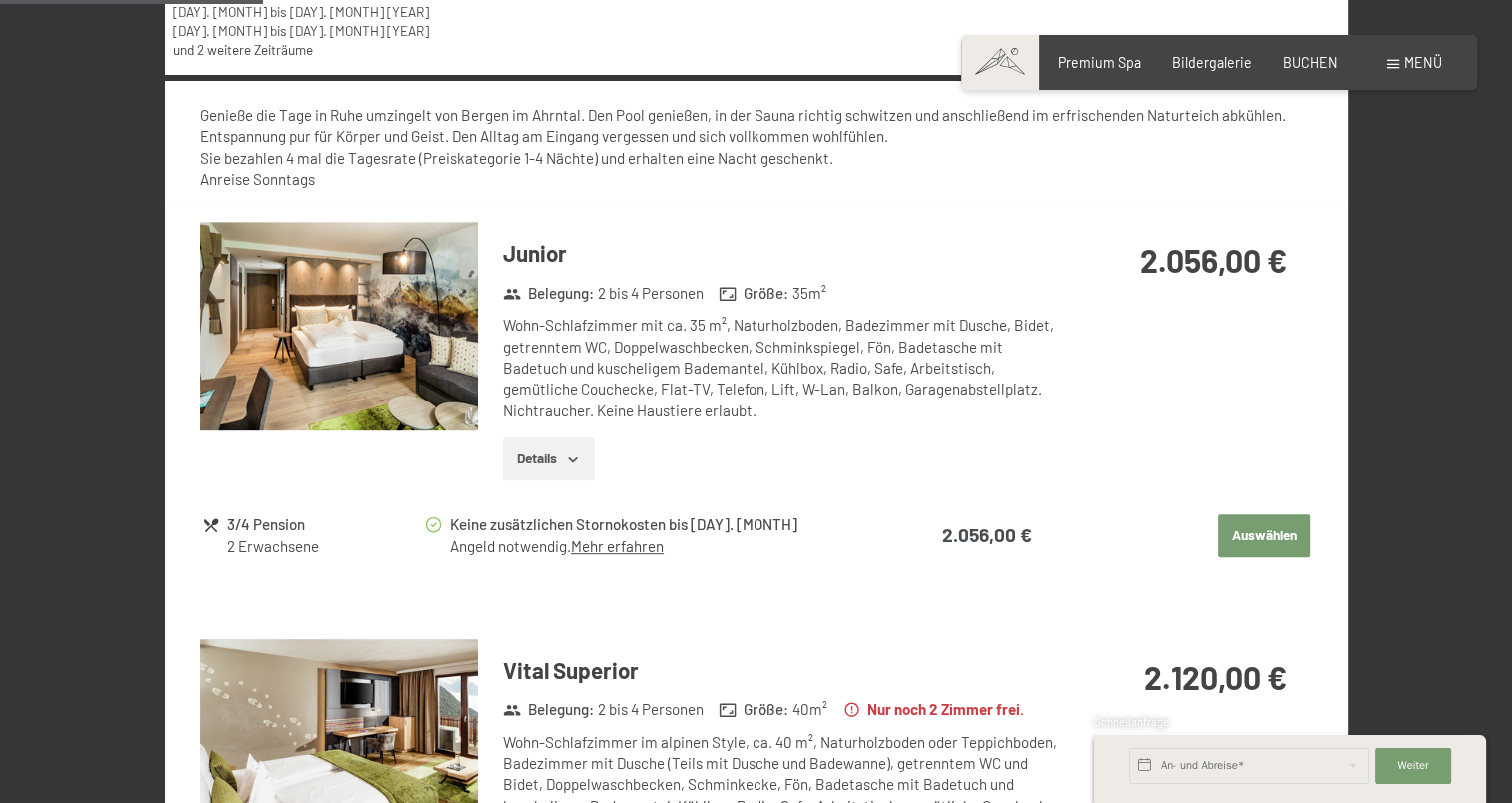 scroll, scrollTop: 867, scrollLeft: 0, axis: vertical 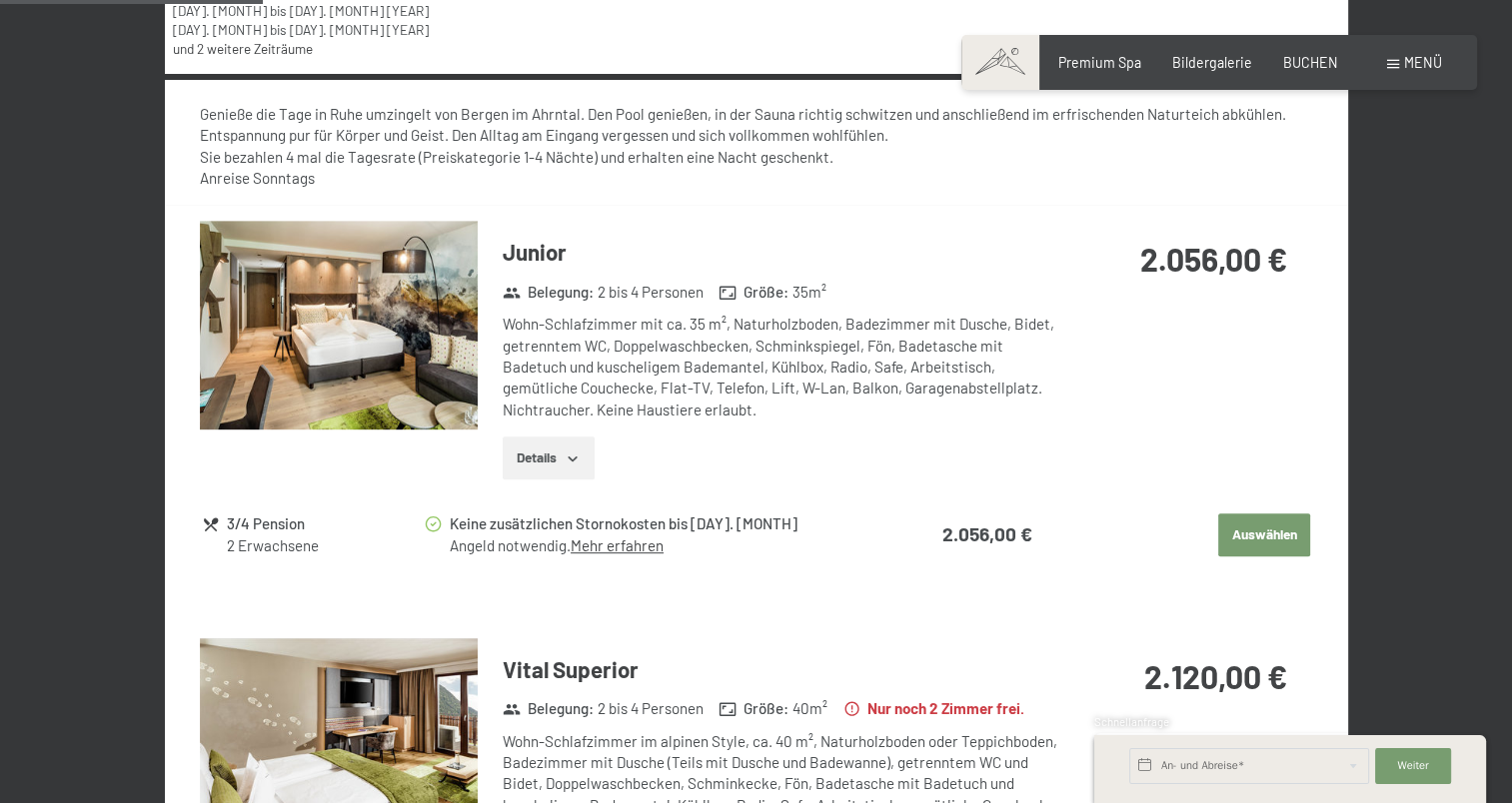 click at bounding box center (339, 325) 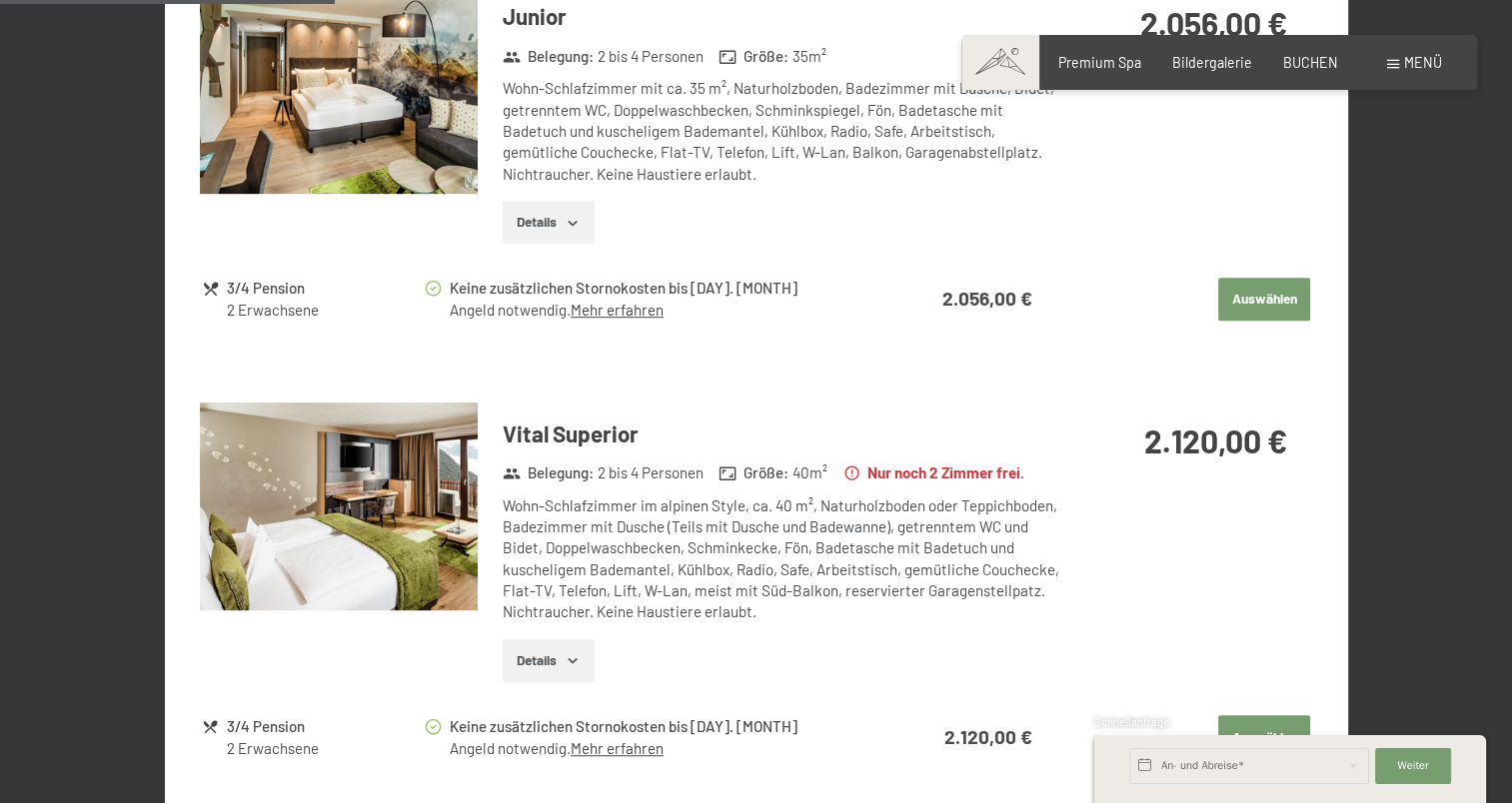 scroll, scrollTop: 1105, scrollLeft: 0, axis: vertical 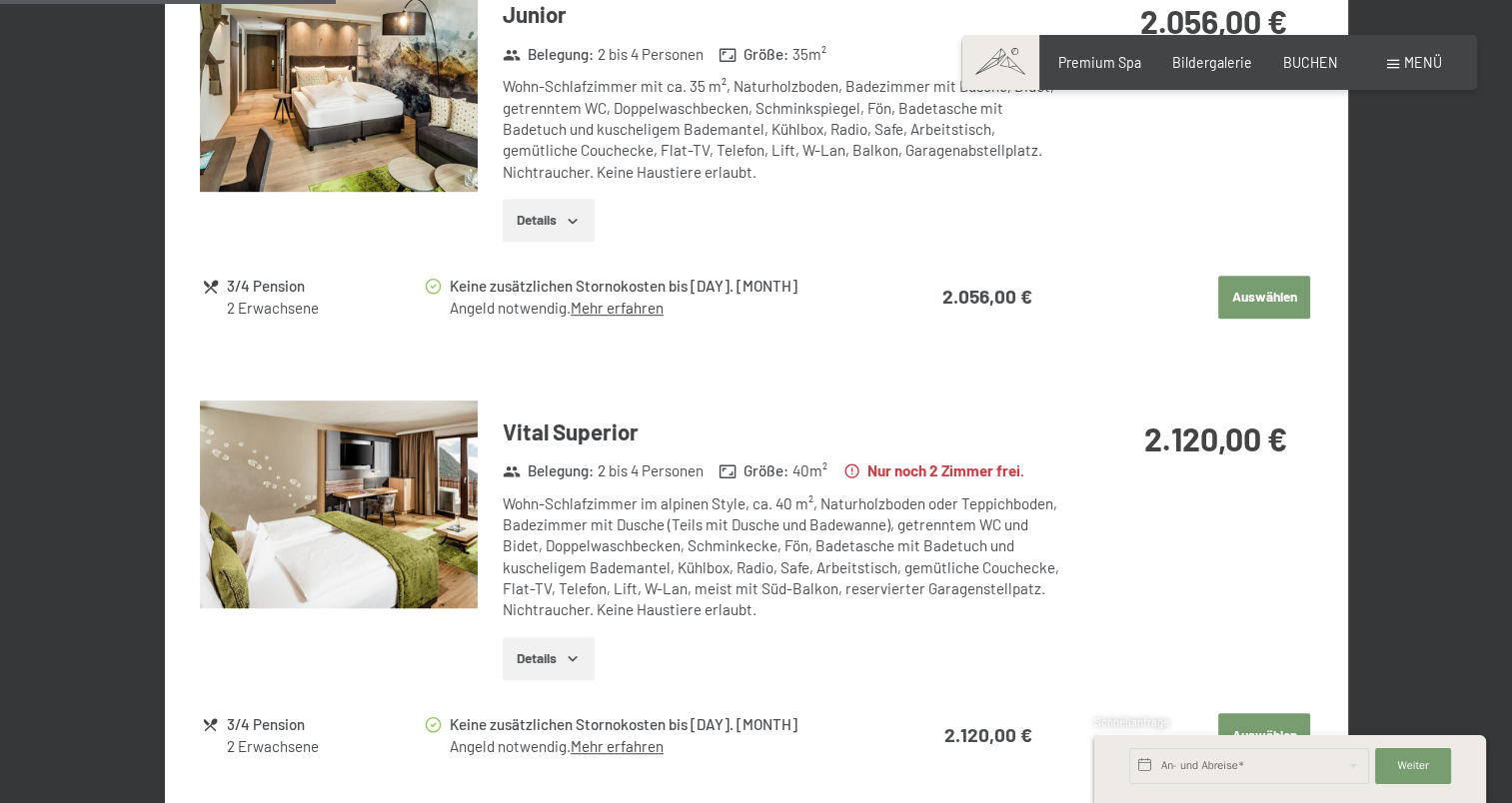 click at bounding box center [339, 504] 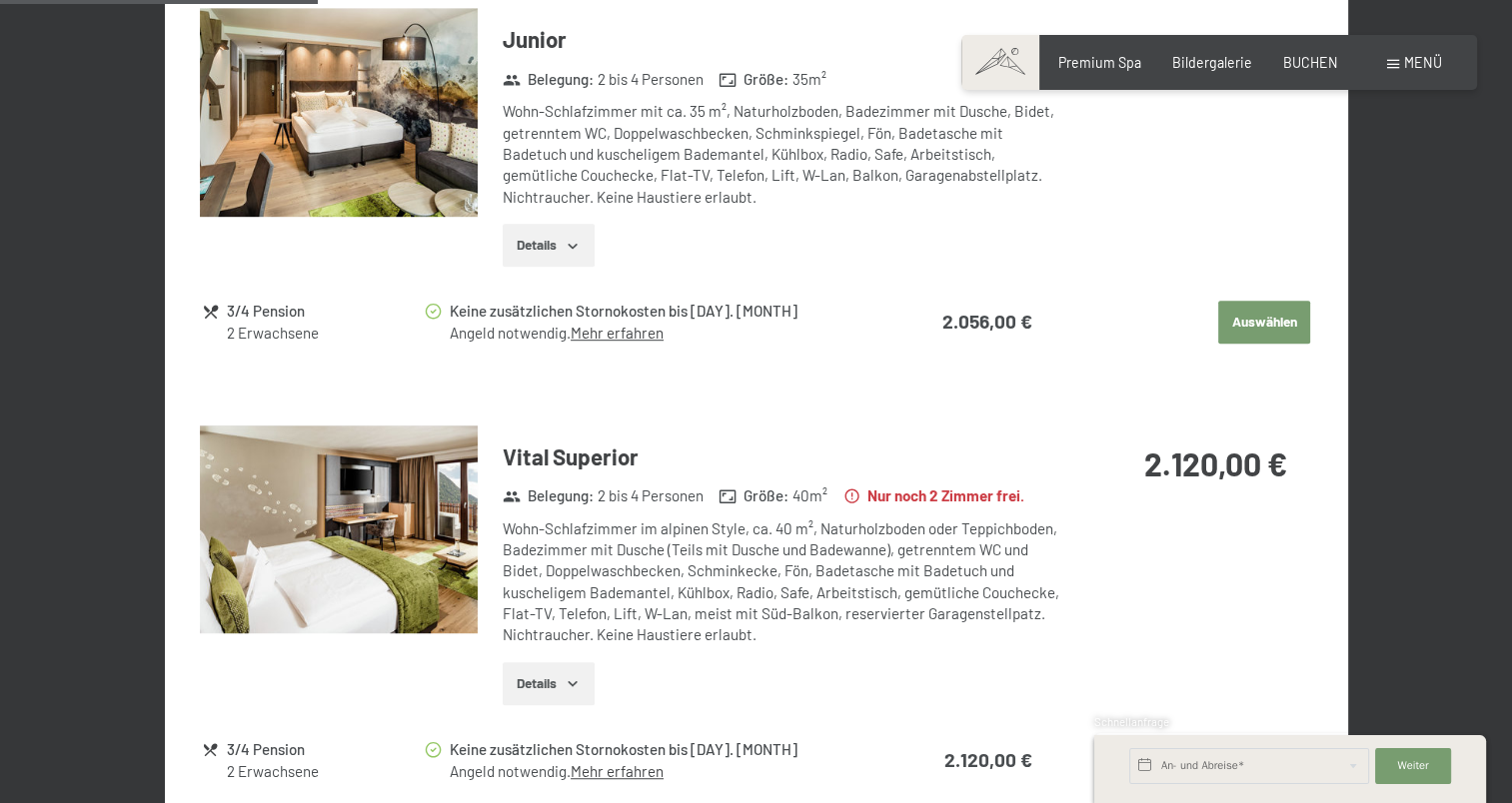 scroll, scrollTop: 1083, scrollLeft: 0, axis: vertical 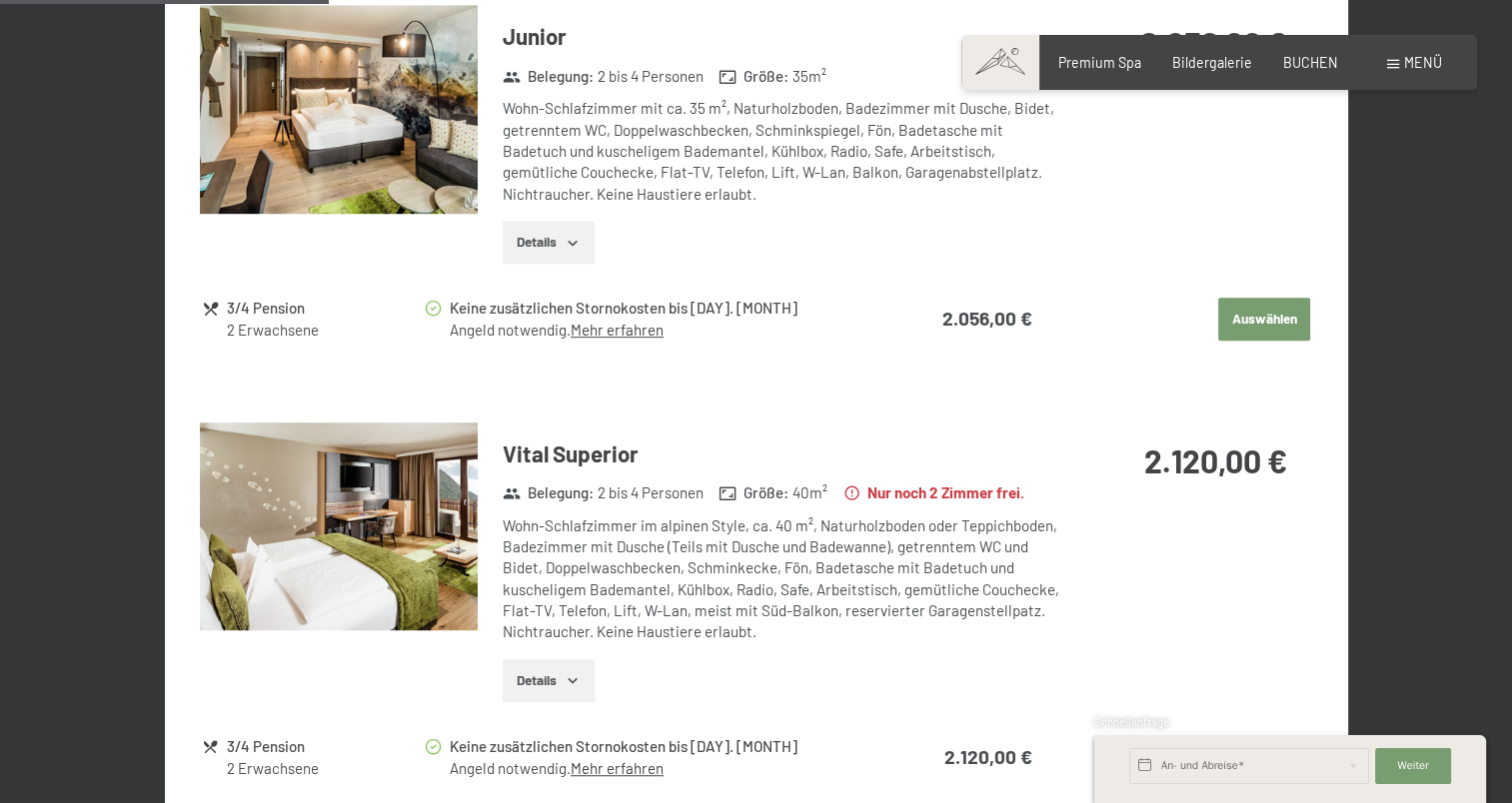 click on "Details" at bounding box center [548, 681] 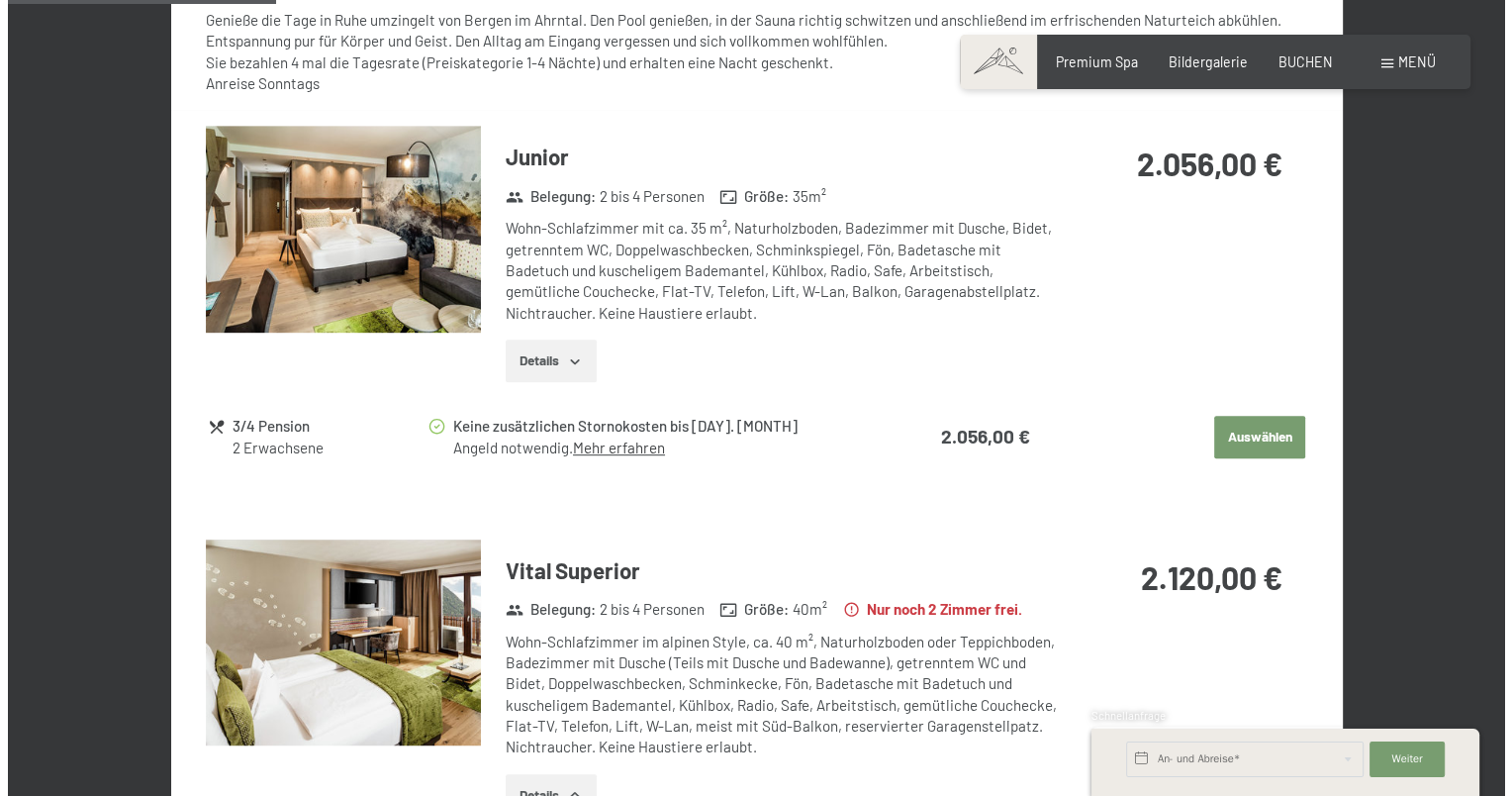 scroll, scrollTop: 907, scrollLeft: 0, axis: vertical 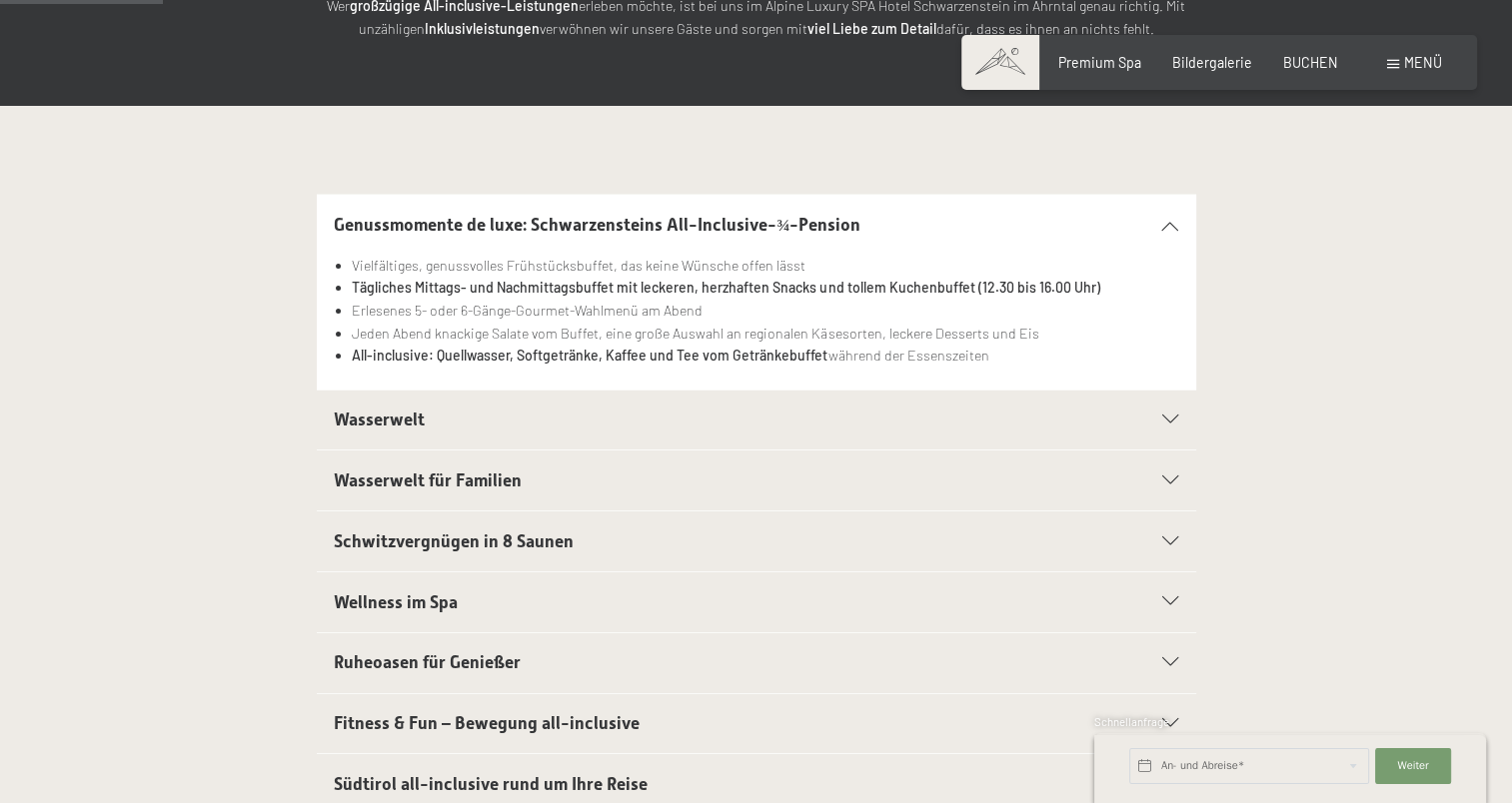 click at bounding box center (1159, 419) 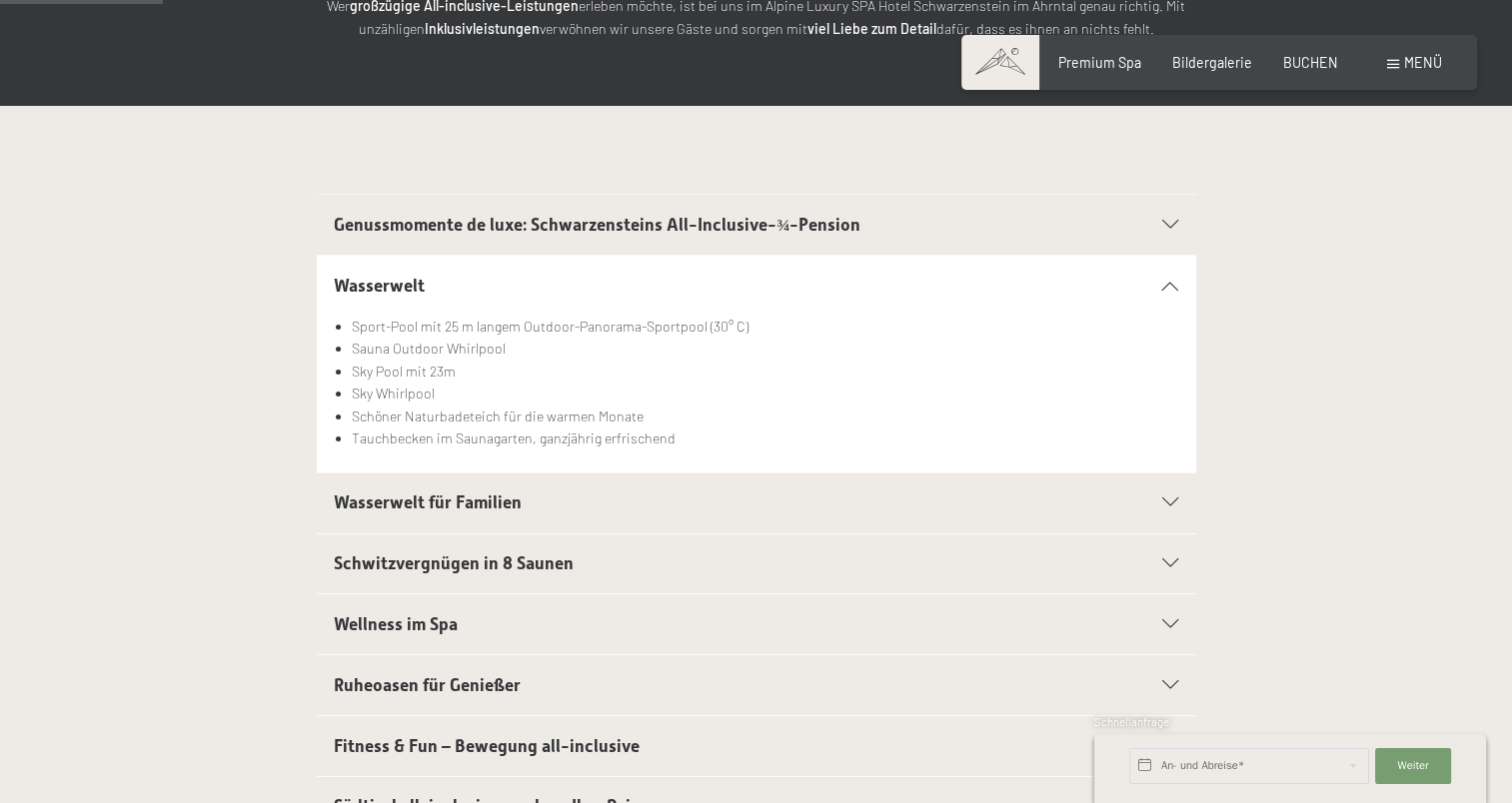 click on "Schwitzvergnügen in 8 Saunen" at bounding box center [454, 563] 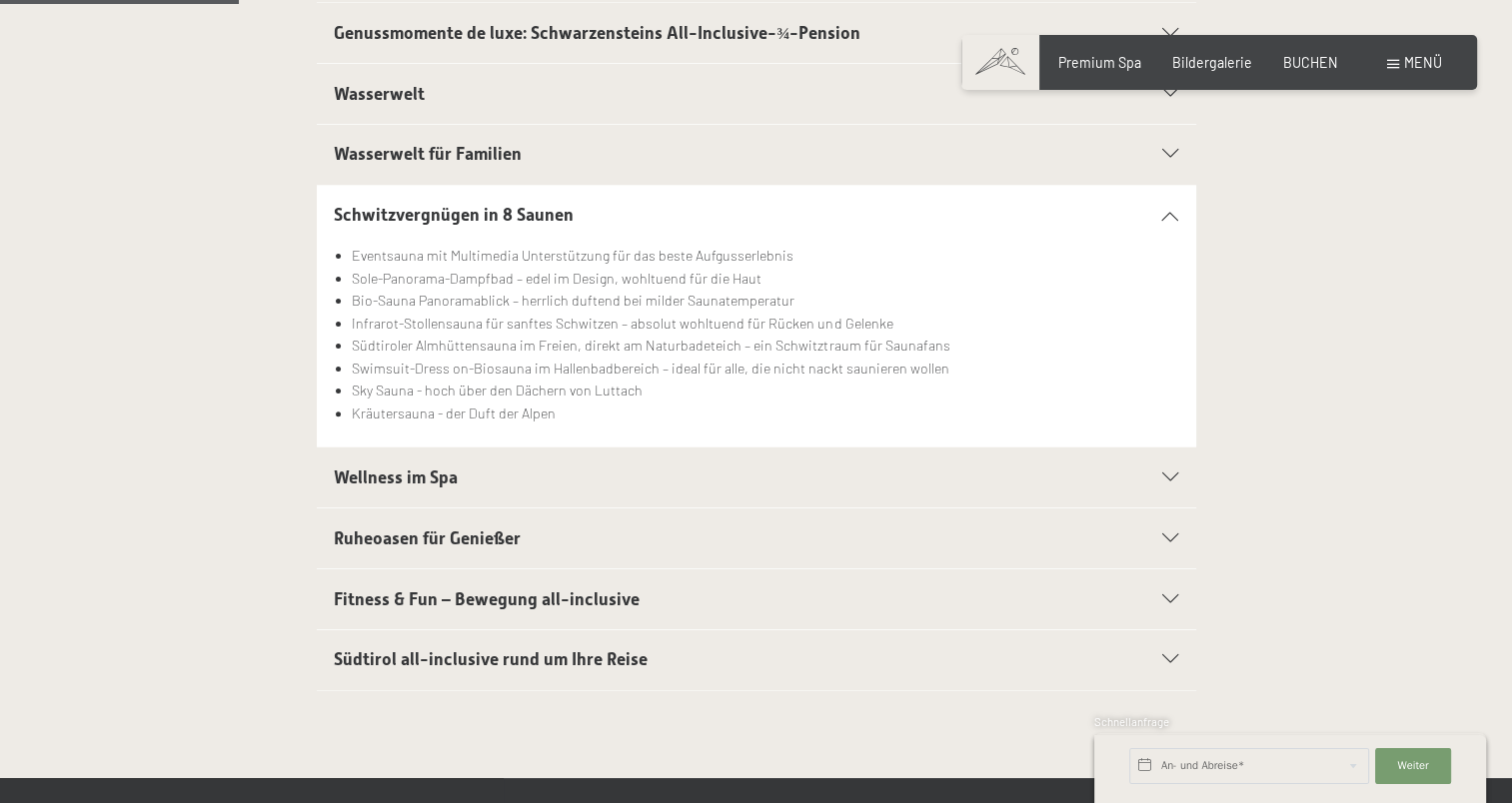 scroll, scrollTop: 549, scrollLeft: 0, axis: vertical 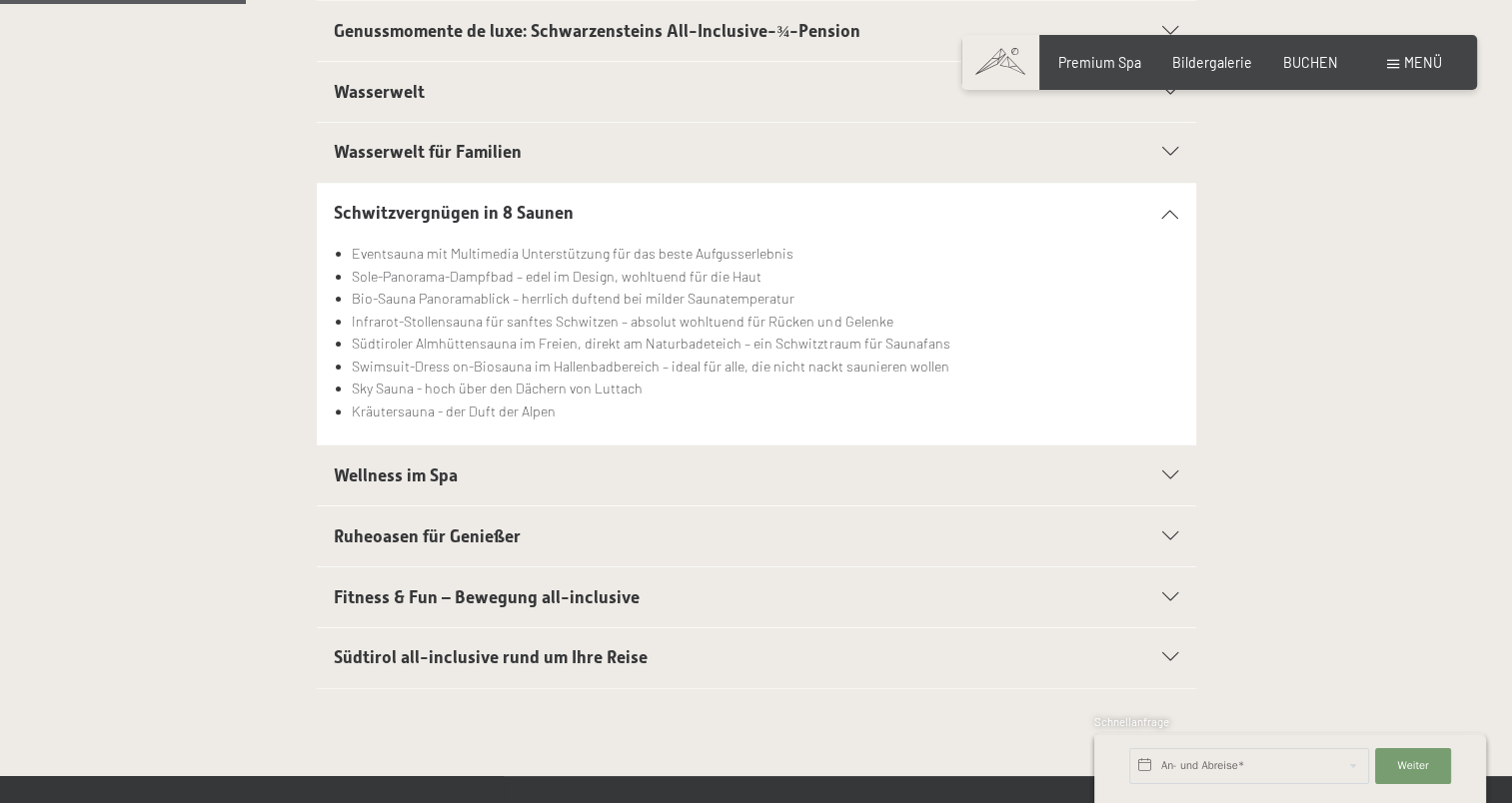 click on "Wellness im Spa" at bounding box center (756, 475) 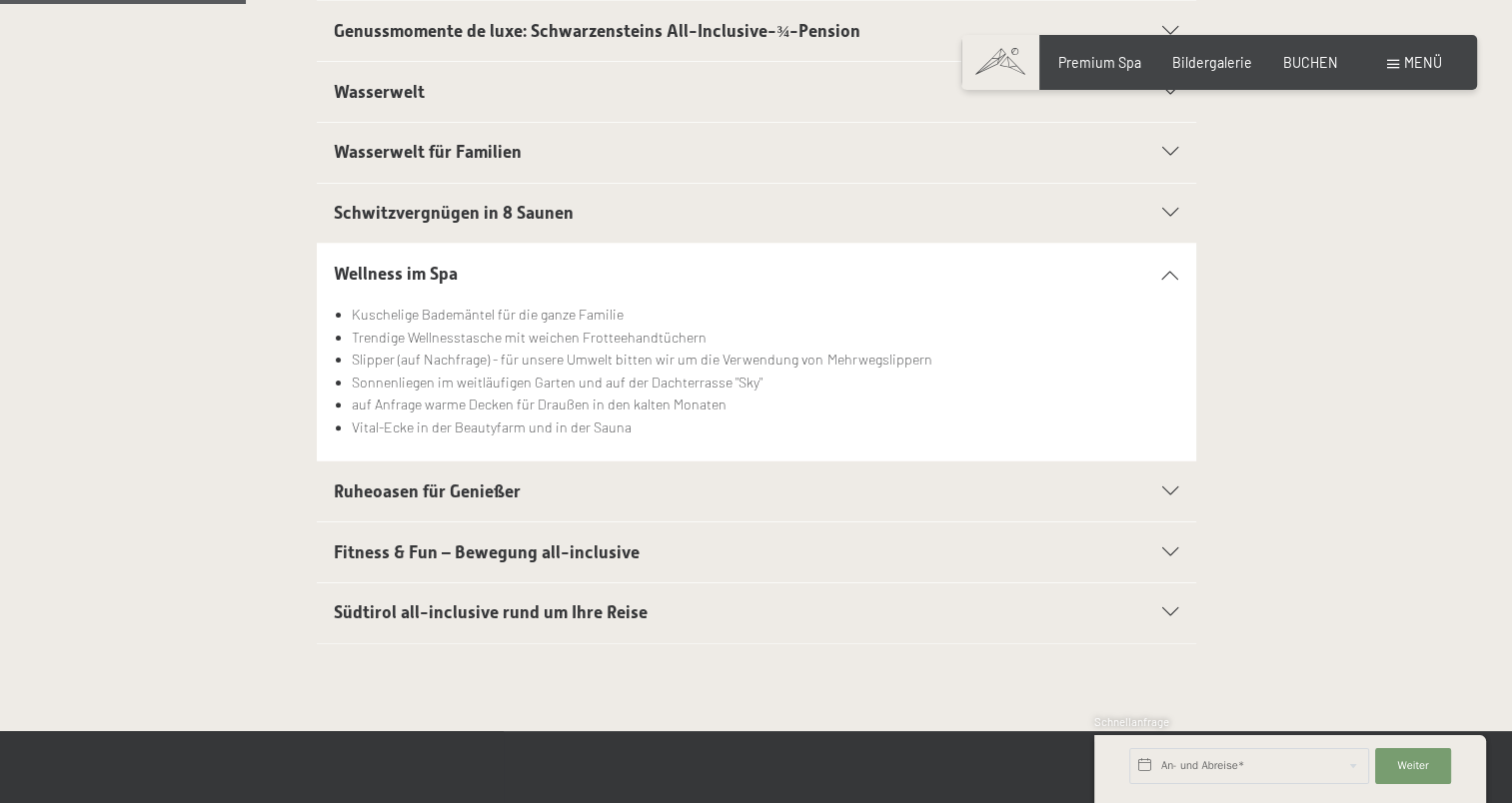 click at bounding box center (1170, 552) 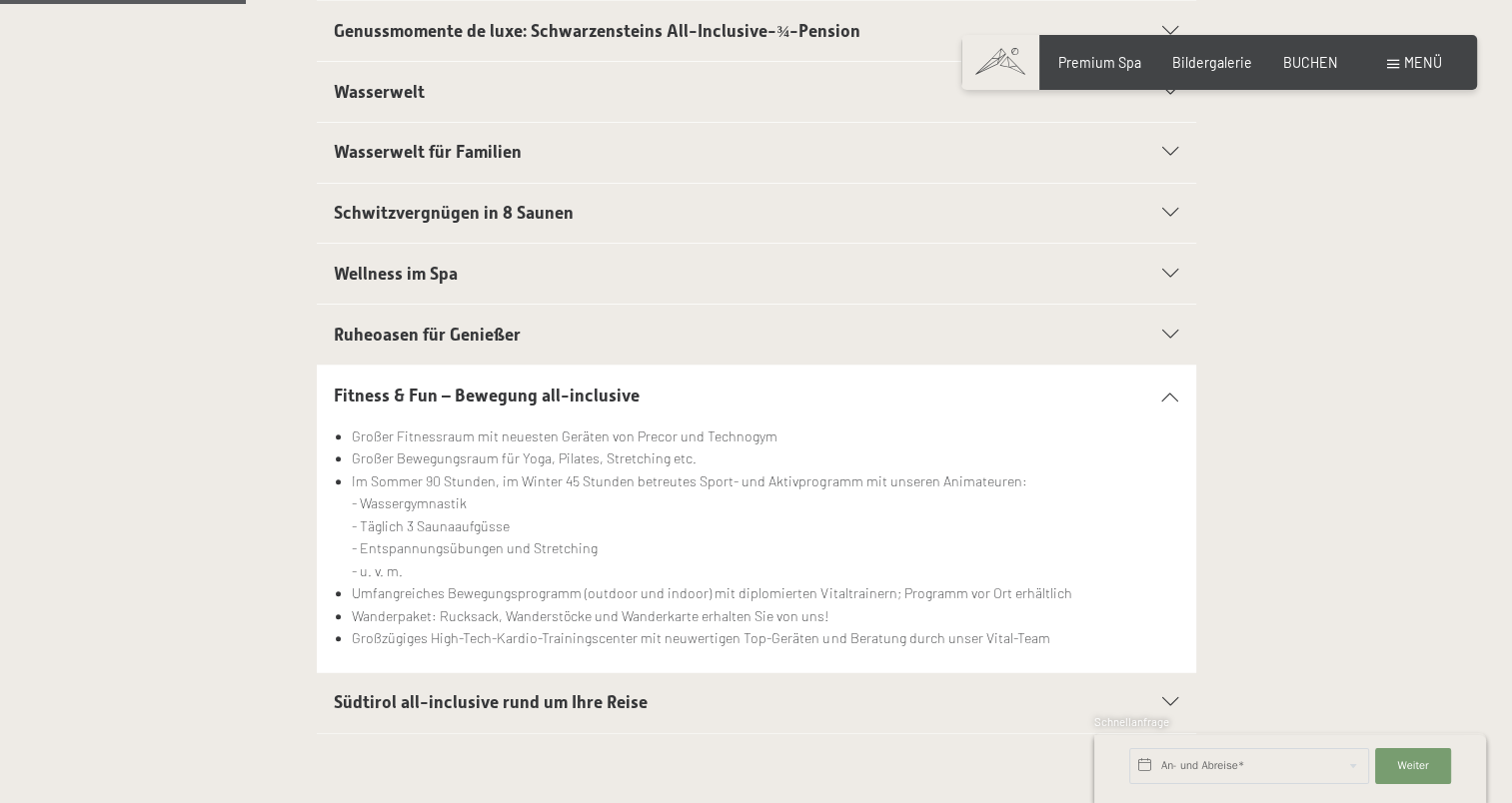 click on "Südtirol all-inclusive rund um Ihre Reise" at bounding box center (714, 702) 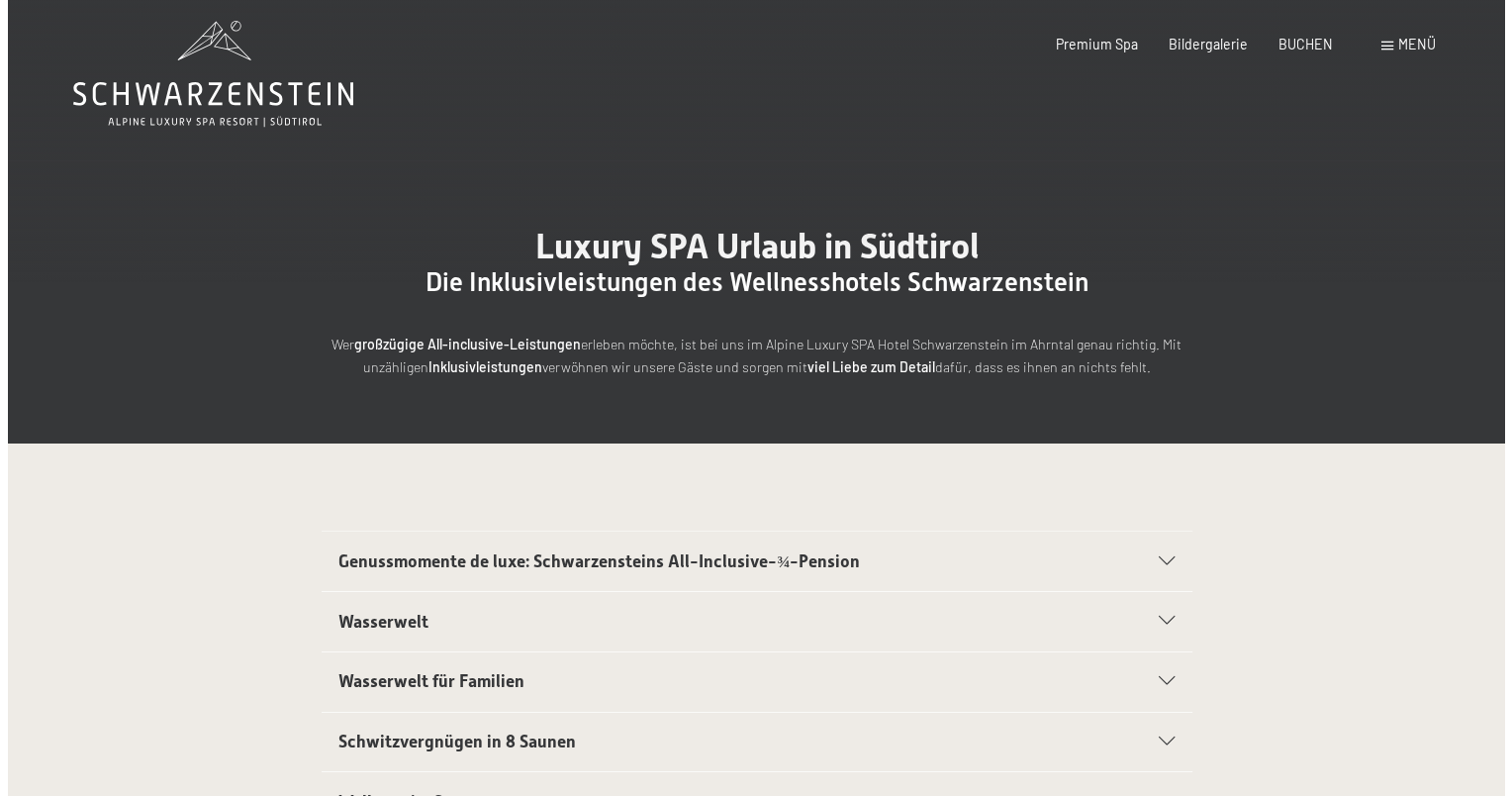 scroll, scrollTop: 0, scrollLeft: 0, axis: both 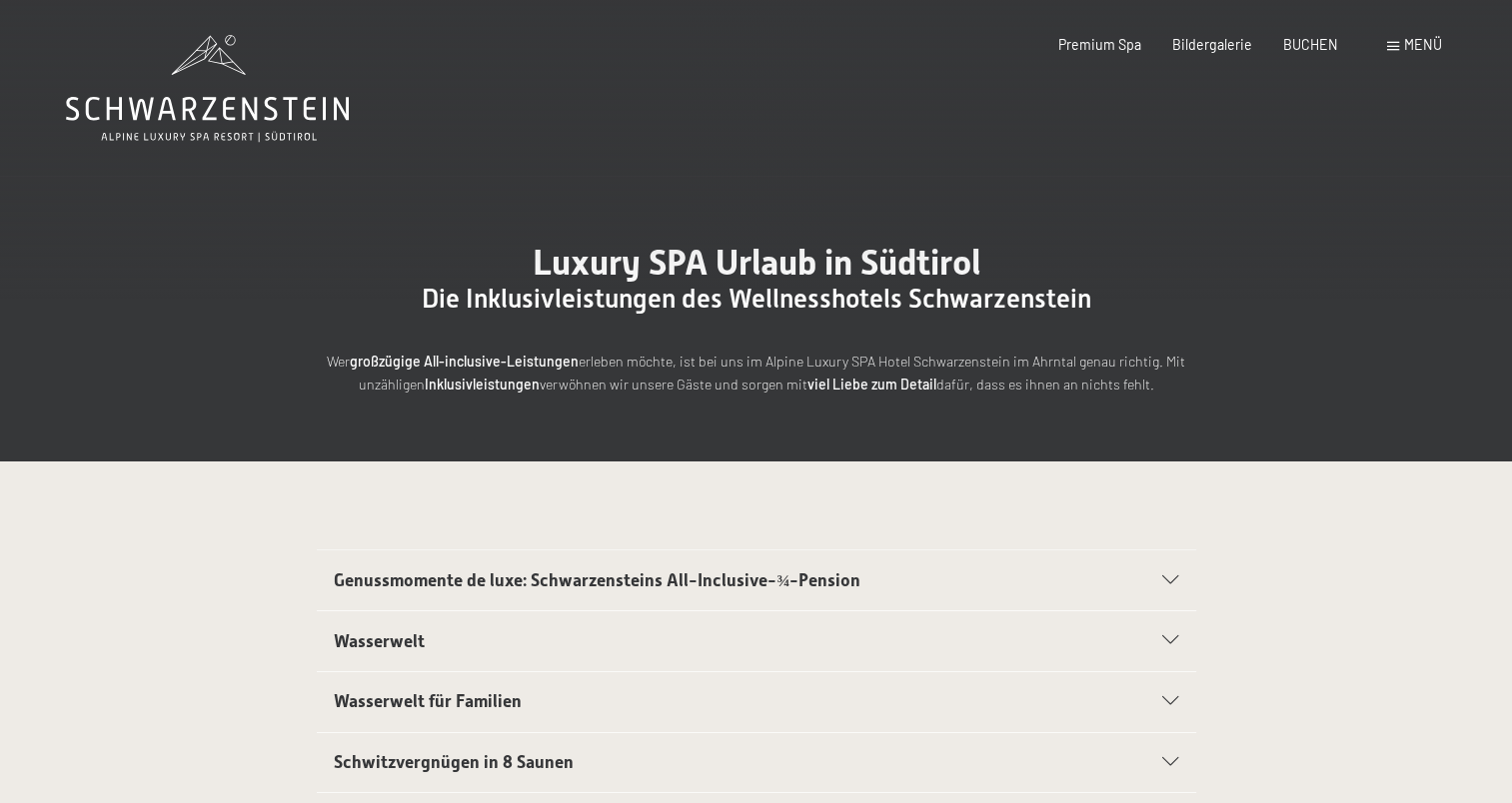 click on "Menü" at bounding box center [1423, 44] 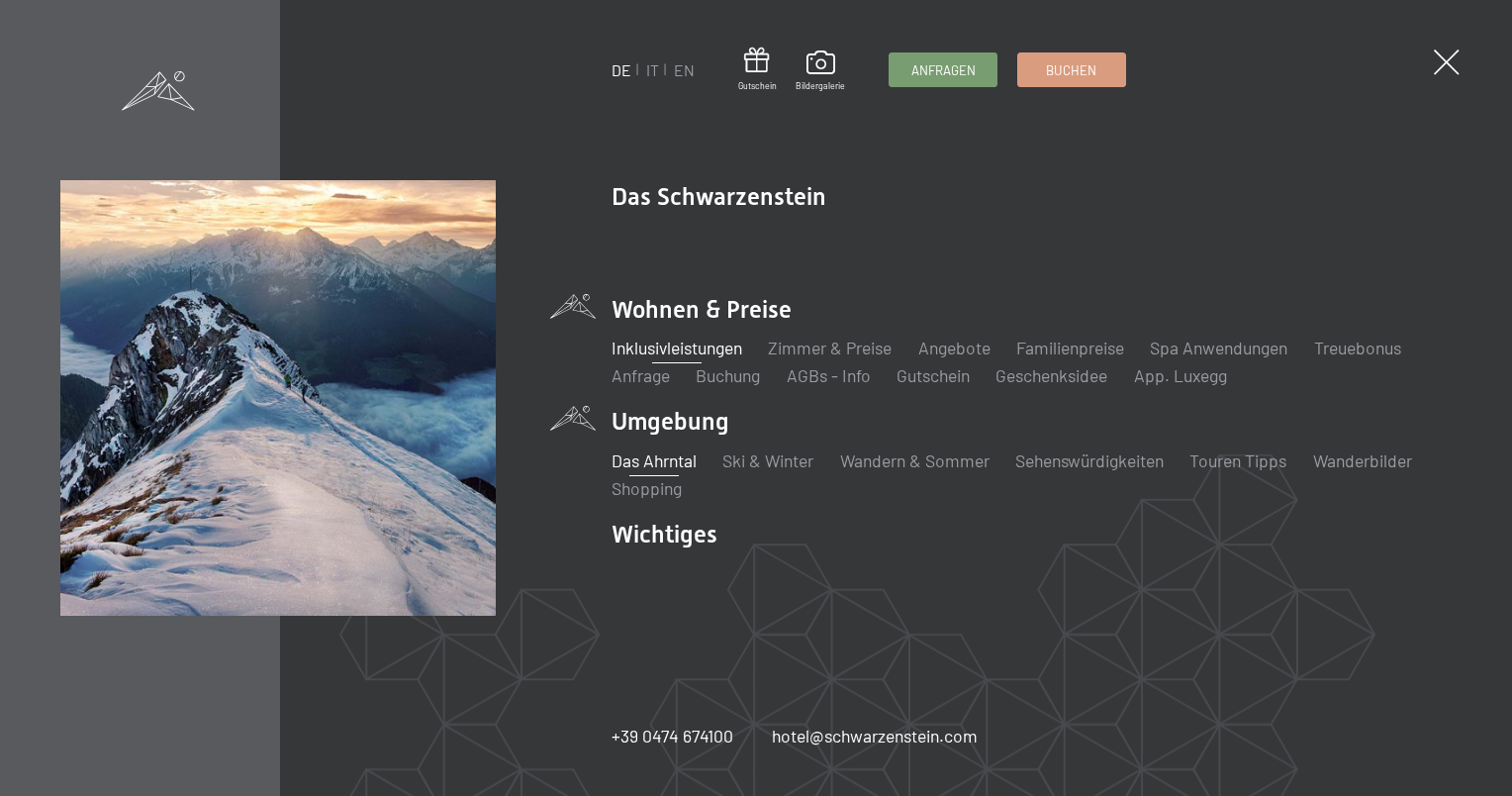 click on "Das Ahrntal" at bounding box center (654, 460) 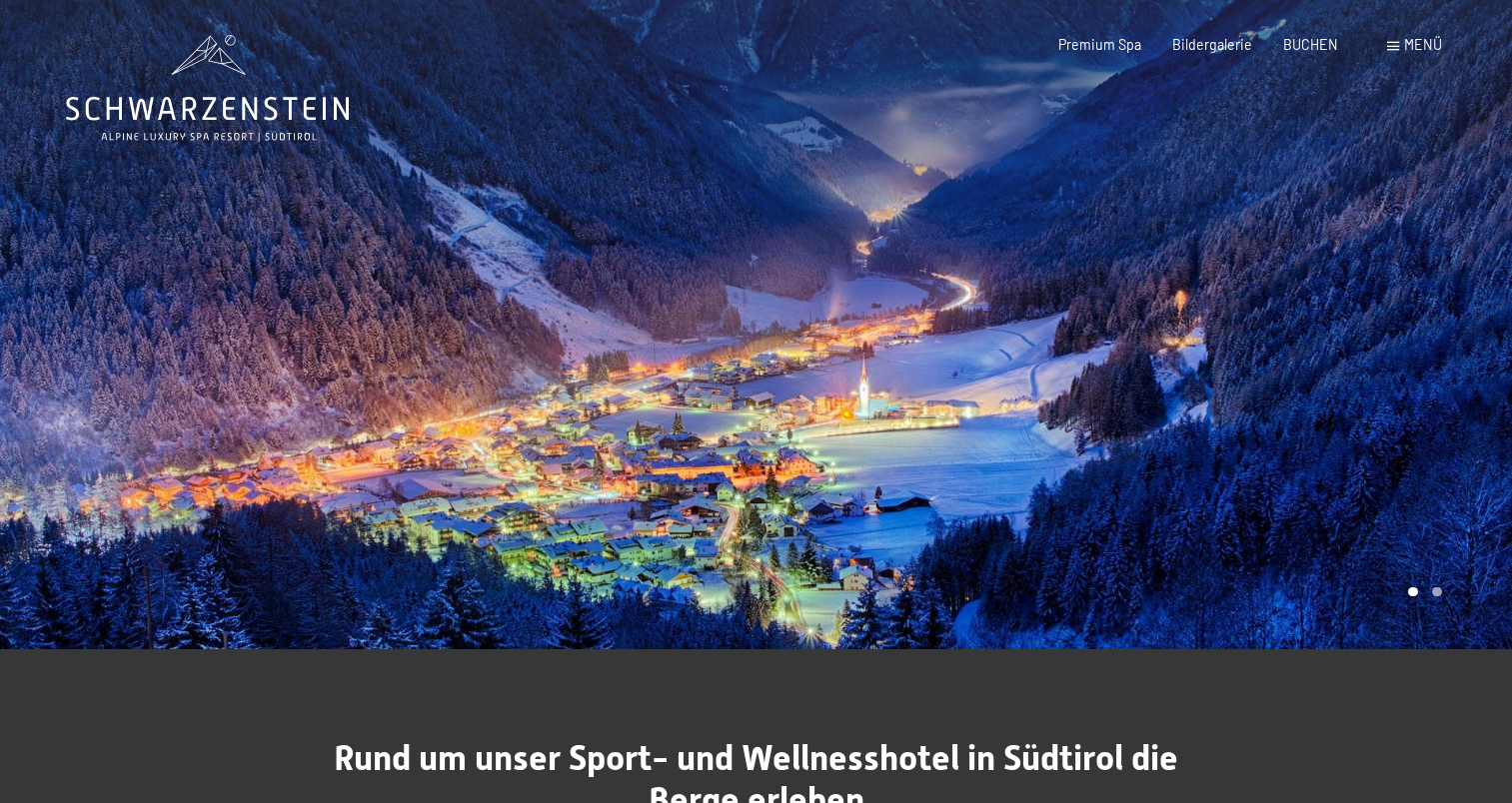 scroll, scrollTop: 0, scrollLeft: 0, axis: both 